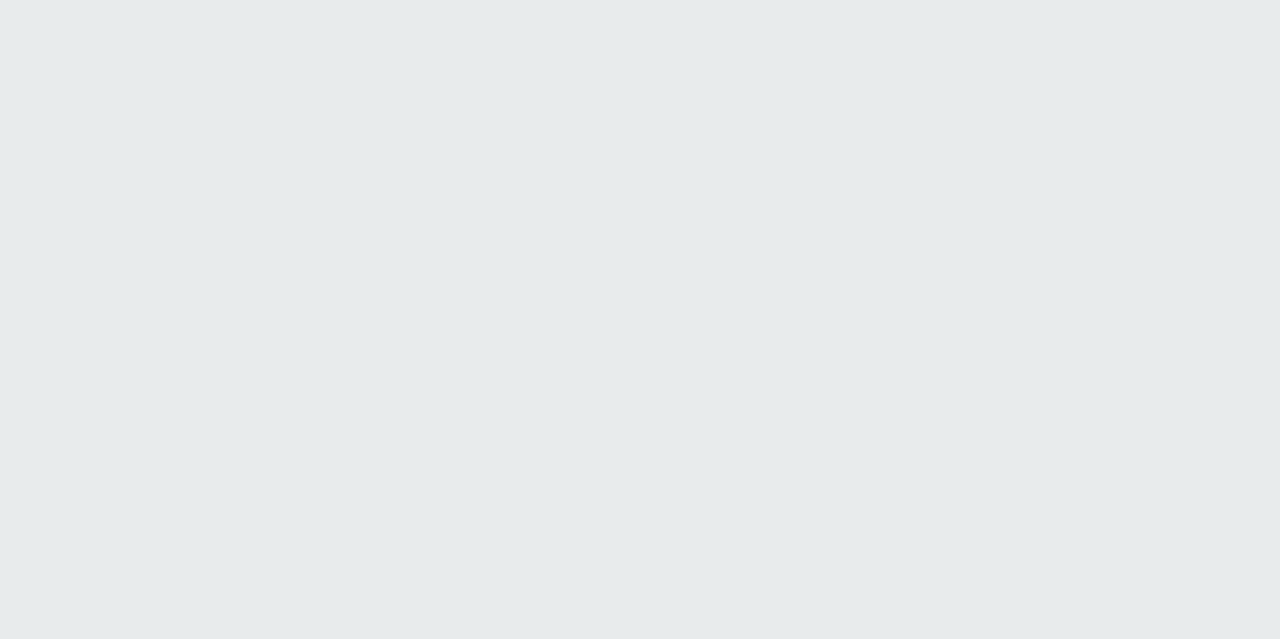 scroll, scrollTop: 0, scrollLeft: 0, axis: both 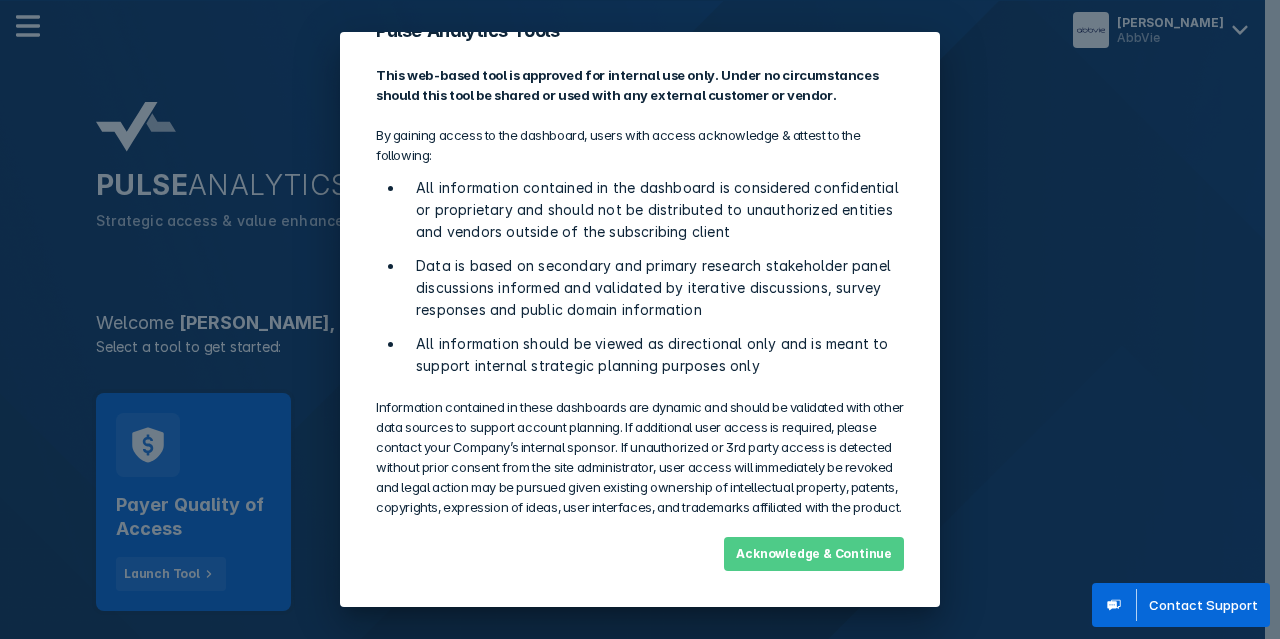 click on "Acknowledge & Continue" at bounding box center (814, 554) 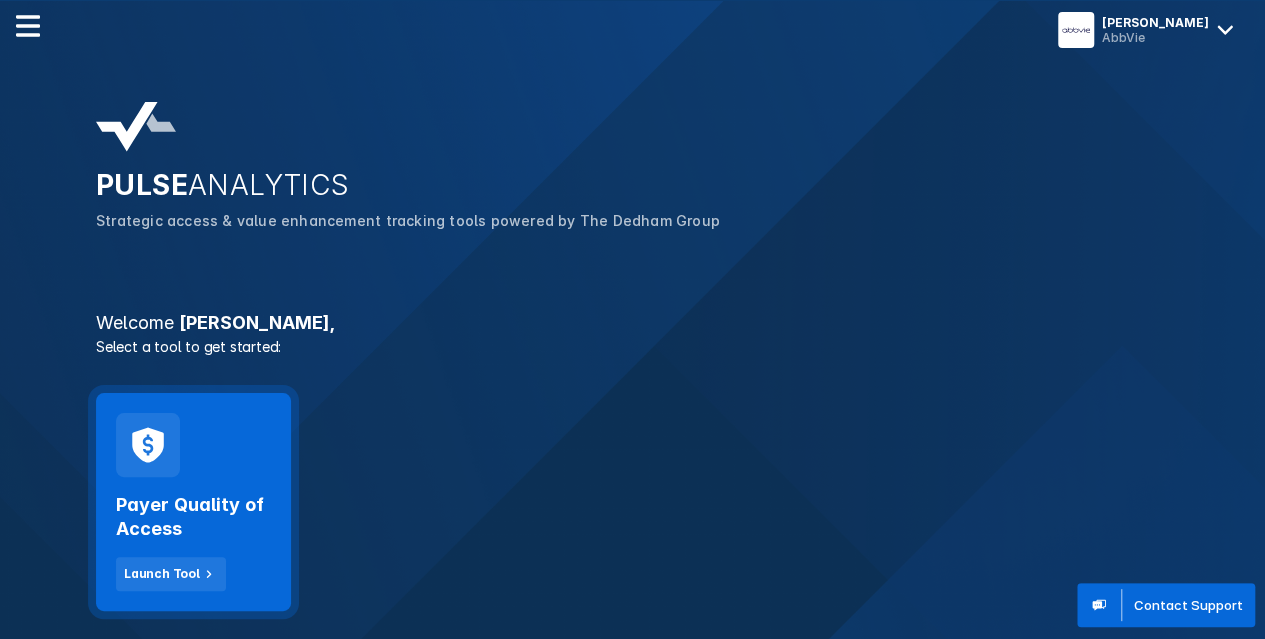 click on "Payer Quality of Access" at bounding box center (193, 517) 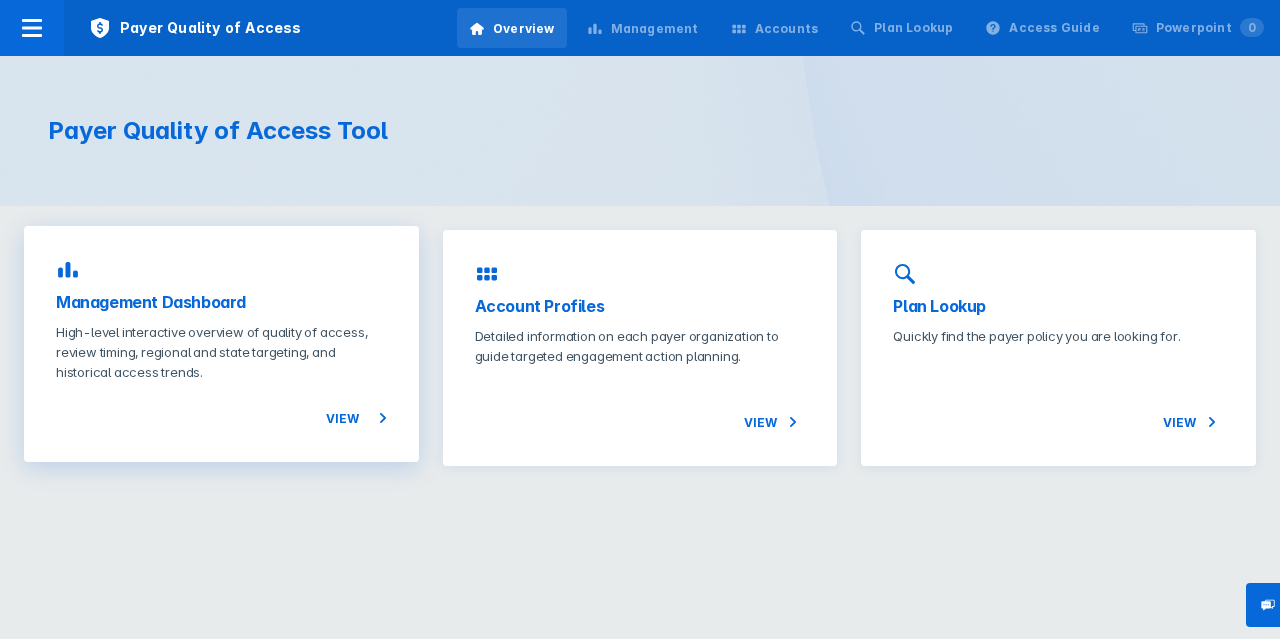 click on "High-level interactive overview of quality of access, review timing, regional and state targeting, and historical access trends." at bounding box center (221, 352) 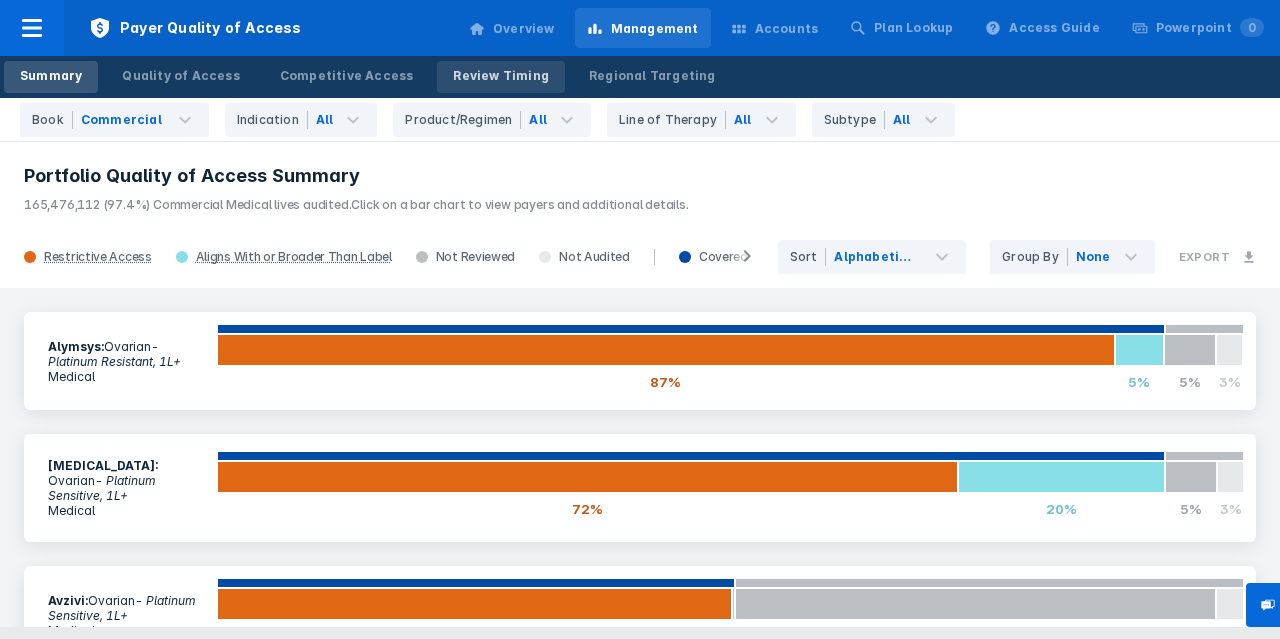 click on "Review Timing" at bounding box center (501, 76) 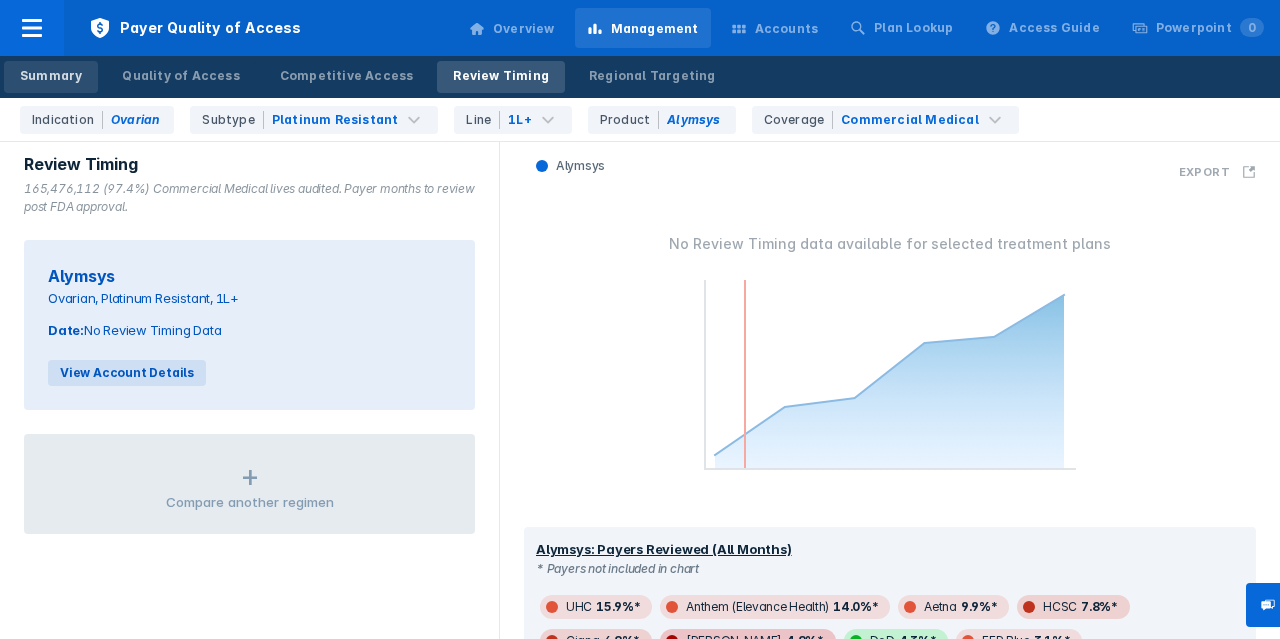 click on "Summary" at bounding box center (51, 76) 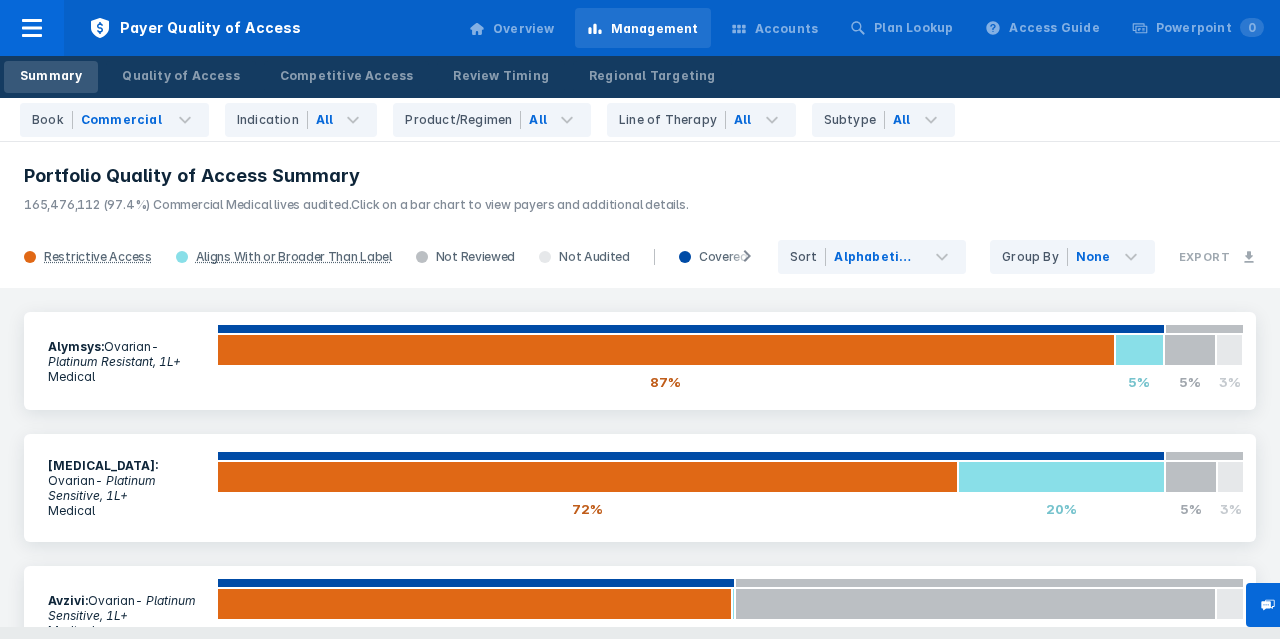 click on "Overview" at bounding box center [524, 29] 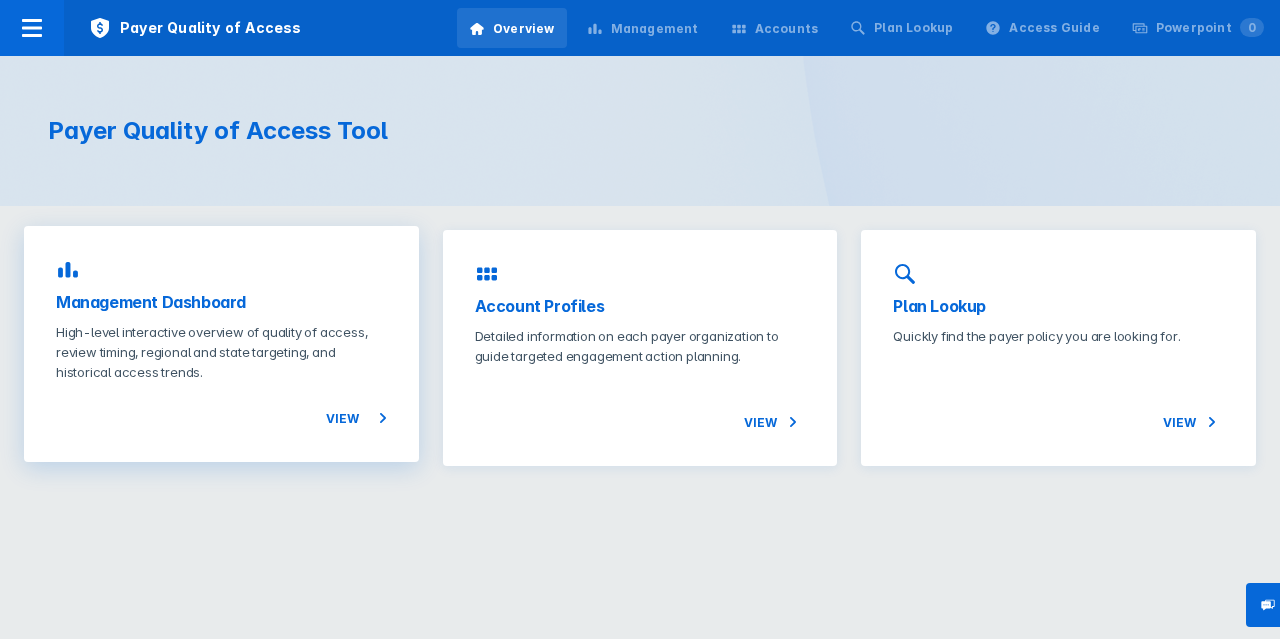 click on "High-level interactive overview of quality of access, review timing, regional and state targeting, and historical access trends." at bounding box center [221, 352] 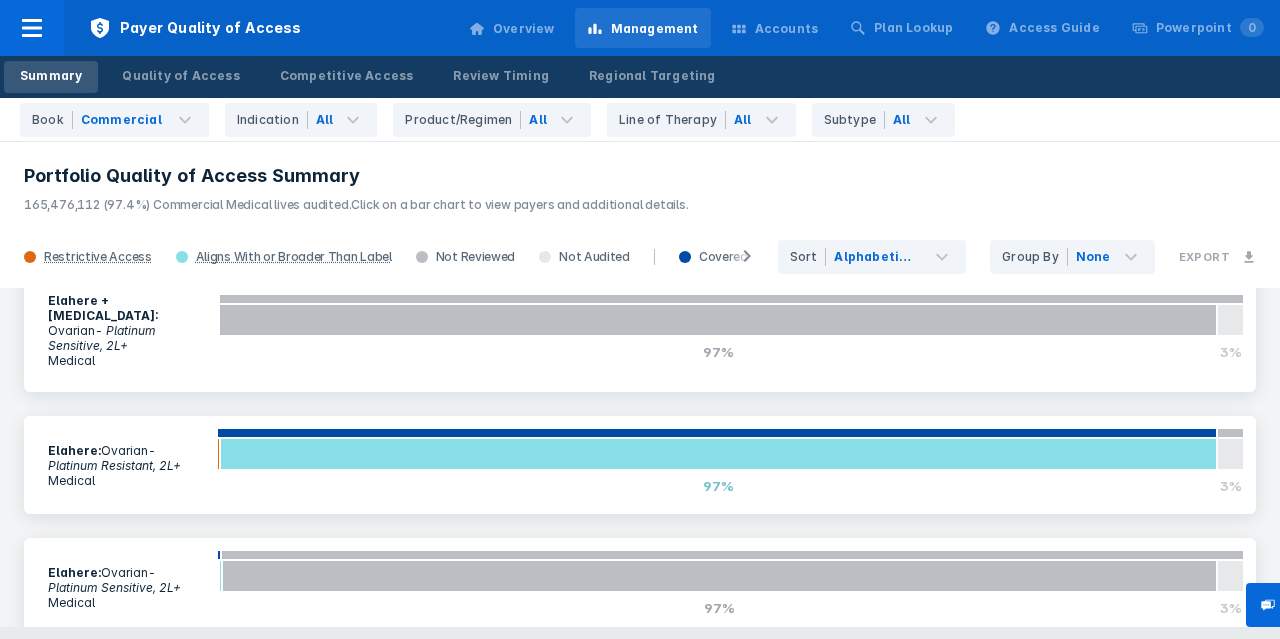 scroll, scrollTop: 565, scrollLeft: 0, axis: vertical 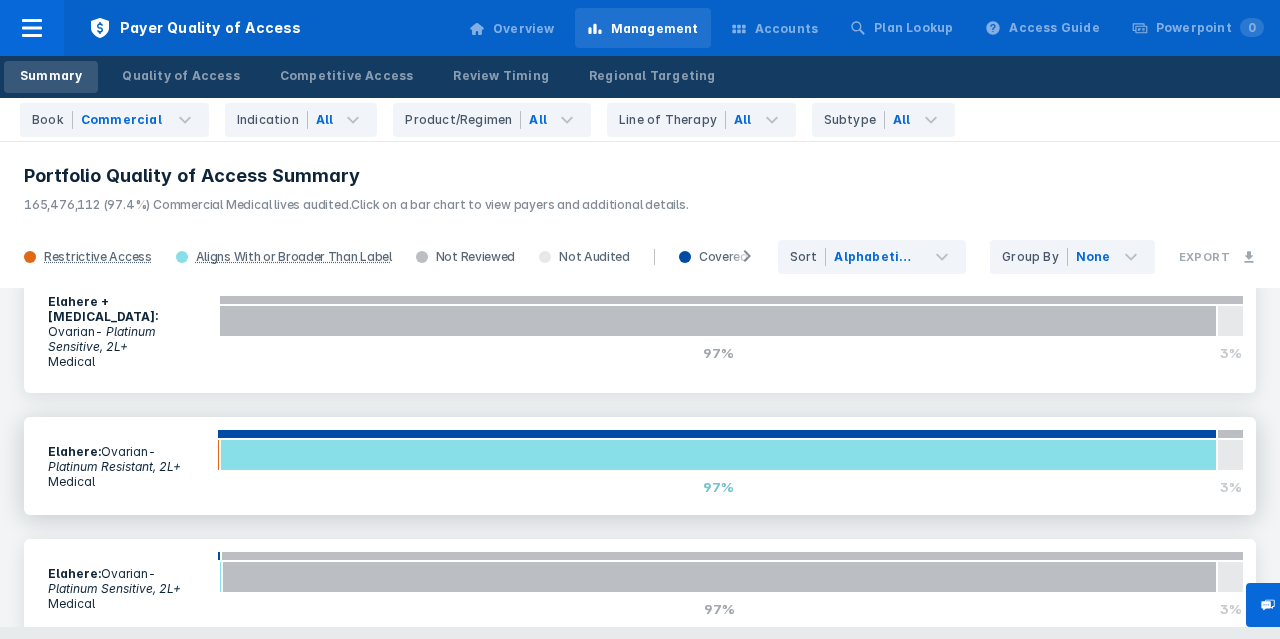 click on "Medical" at bounding box center (126, 481) 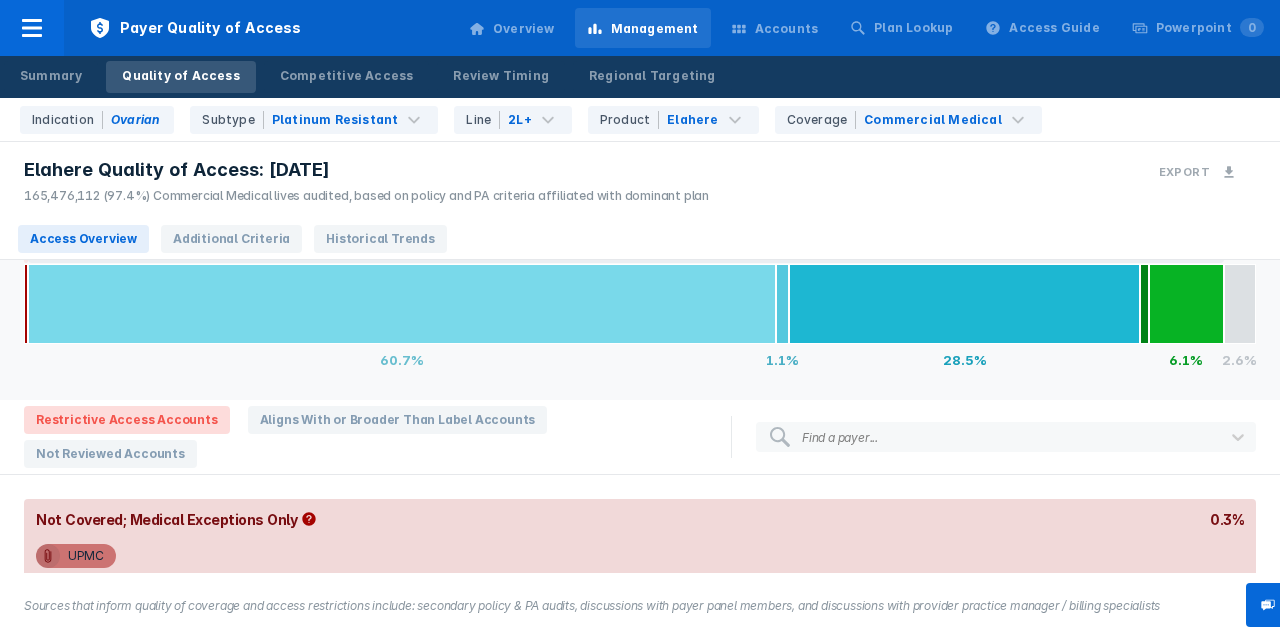 scroll, scrollTop: 92, scrollLeft: 0, axis: vertical 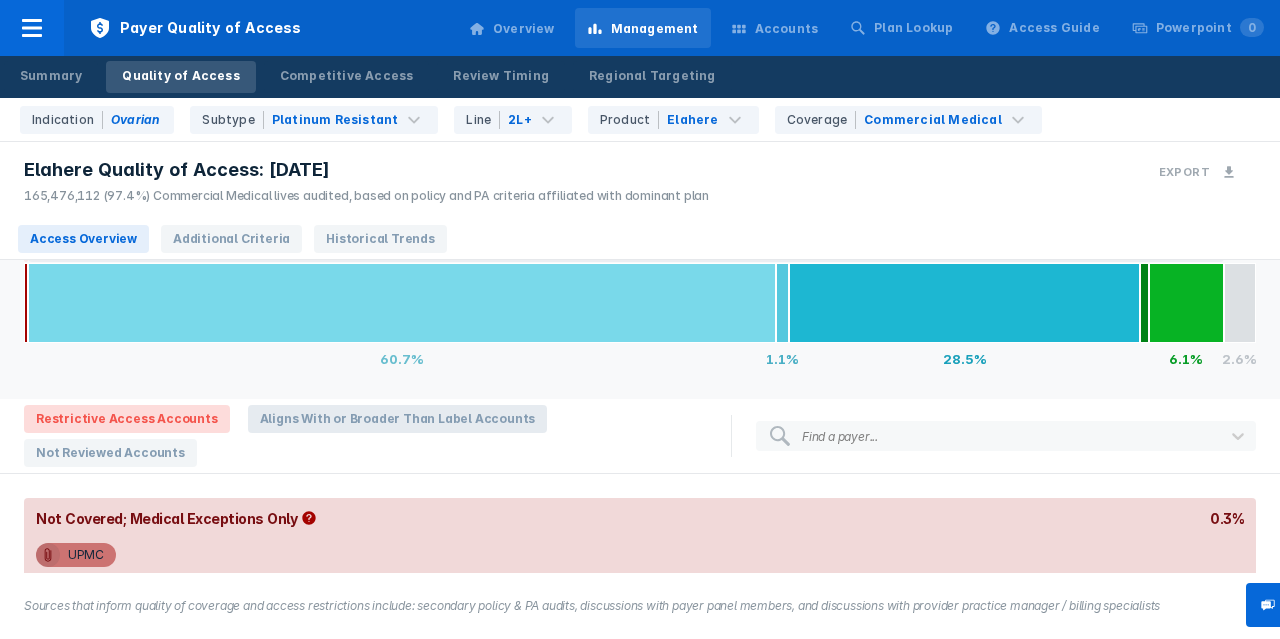 click on "Aligns With or Broader Than Label Accounts" at bounding box center [398, 419] 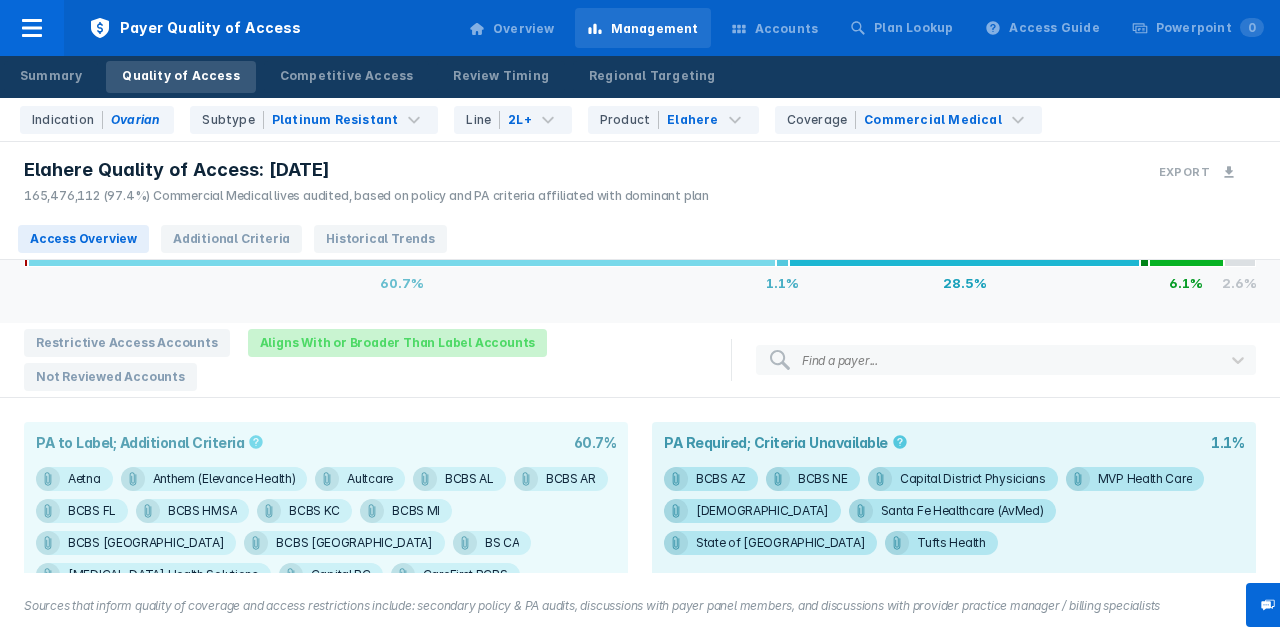 scroll, scrollTop: 168, scrollLeft: 0, axis: vertical 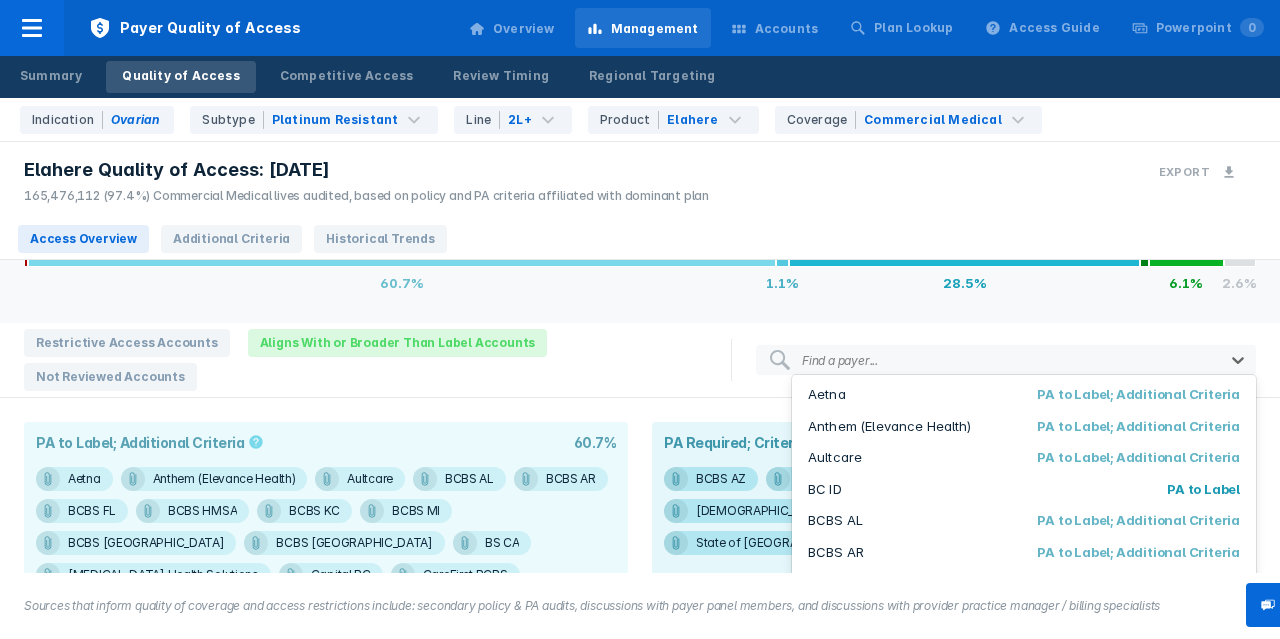 click on "Find a payer..." at bounding box center [840, 360] 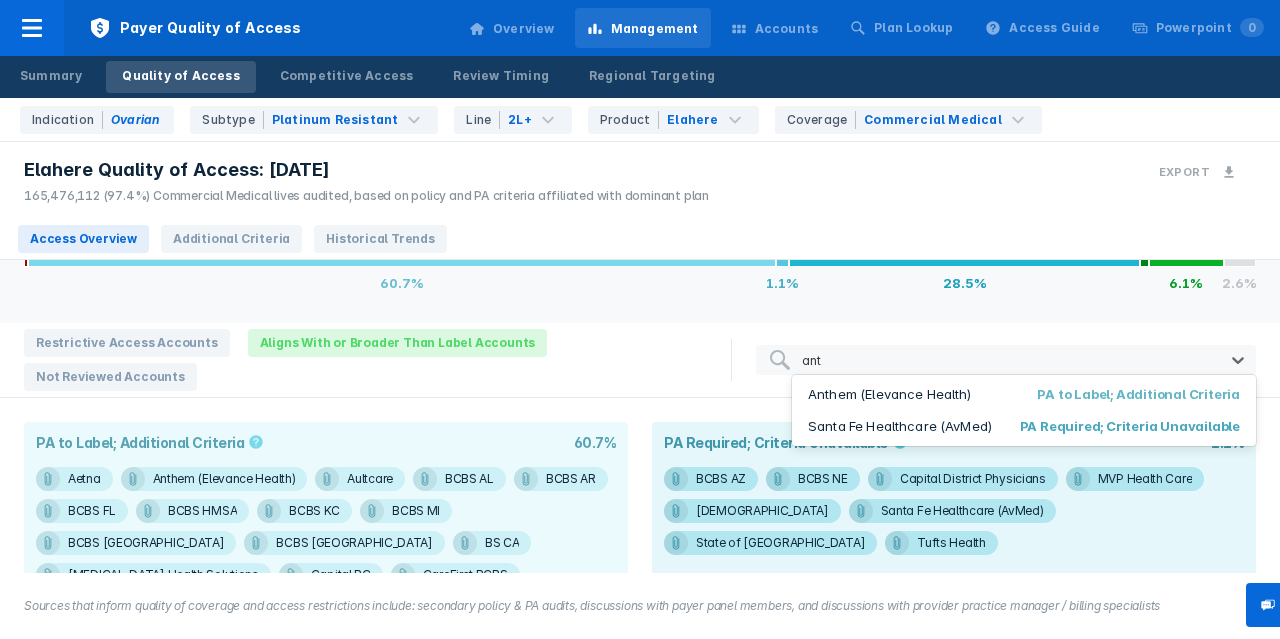 type on "anth" 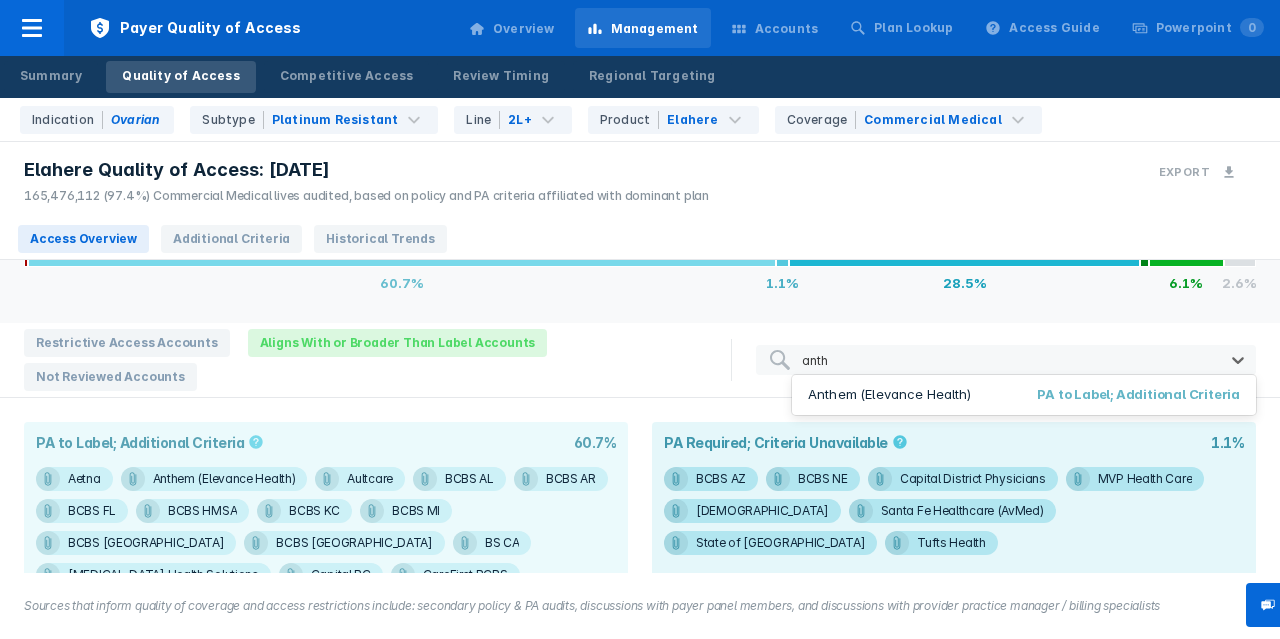 click on "Anthem (Elevance Health)" at bounding box center (890, 395) 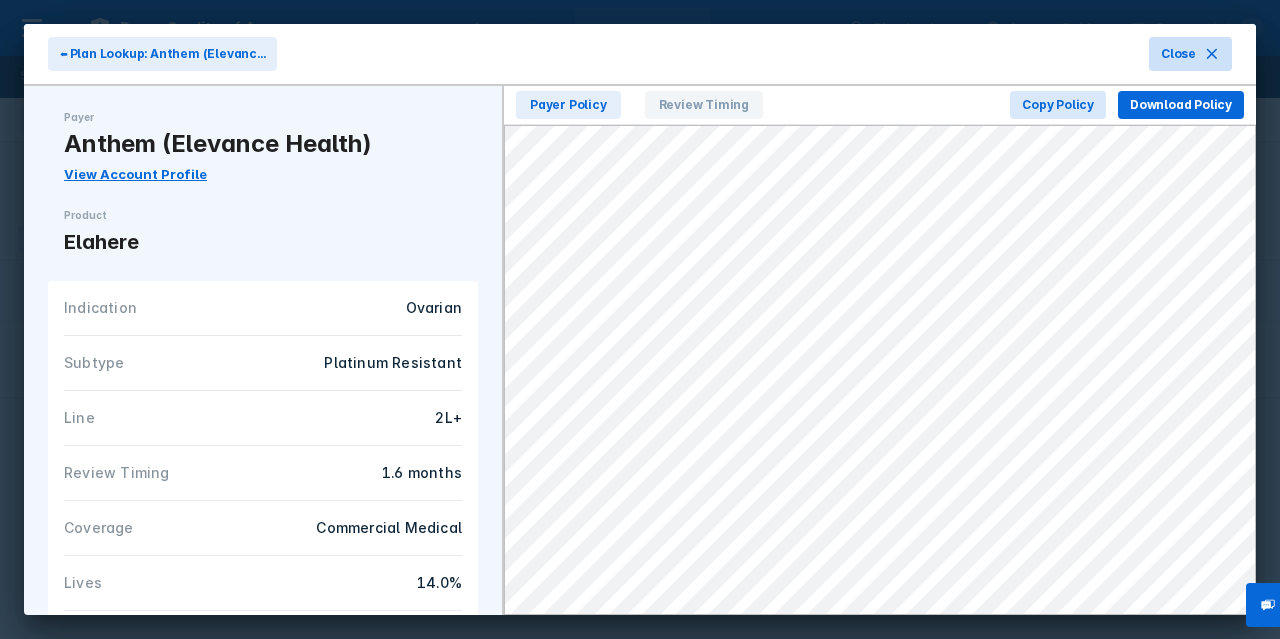 click on "Close" at bounding box center [1190, 54] 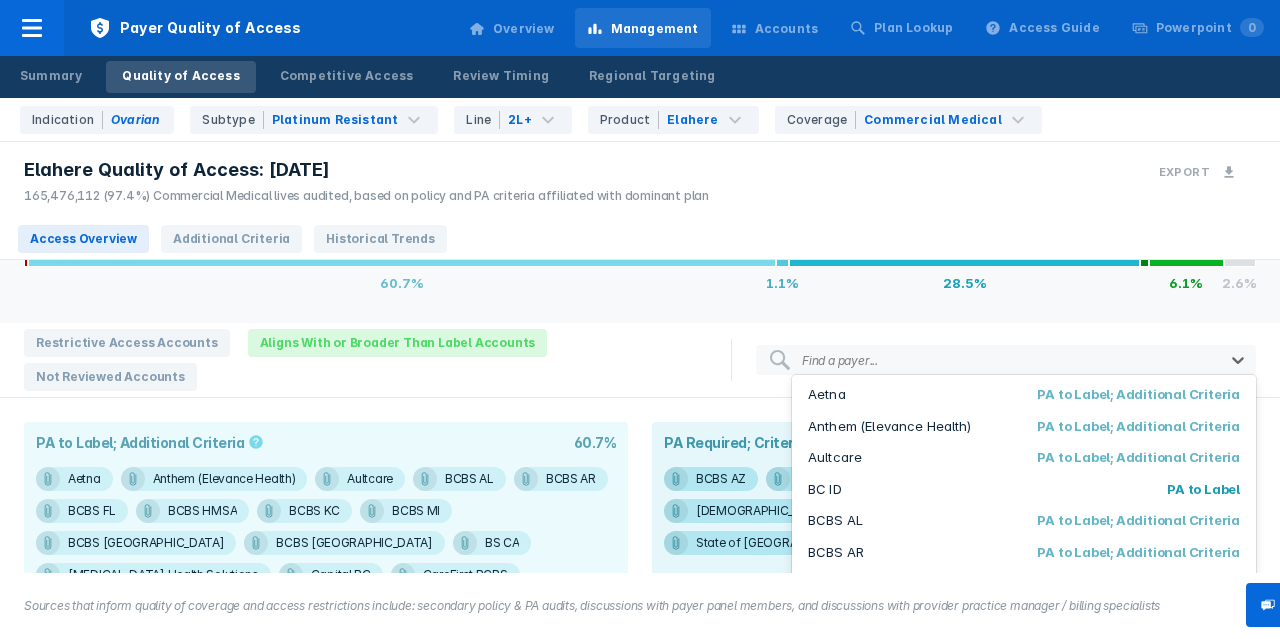 click on "Find a payer..." at bounding box center (1006, 360) 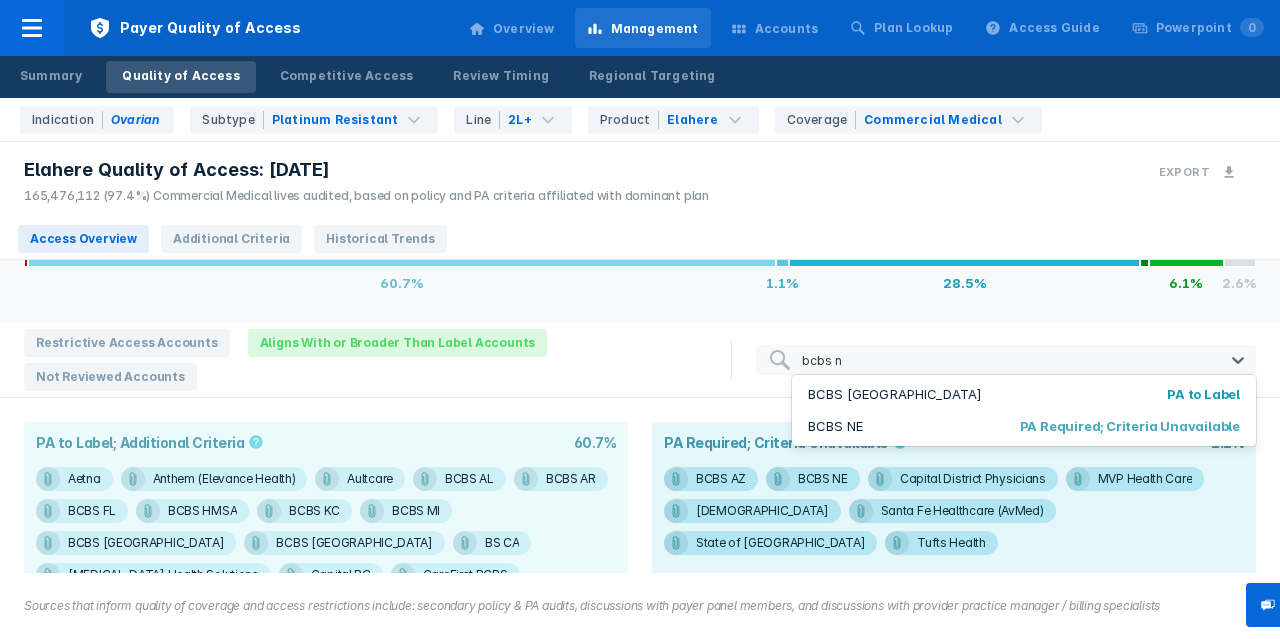 type on "bcbs [GEOGRAPHIC_DATA]" 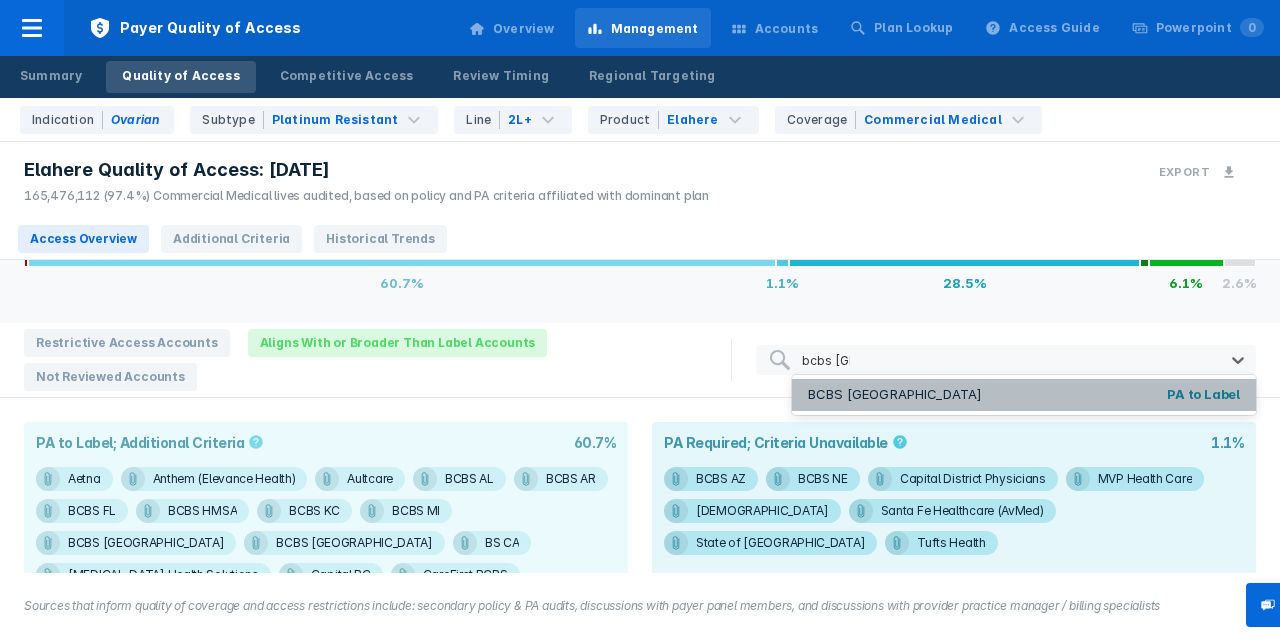 click on "BCBS [GEOGRAPHIC_DATA]" at bounding box center [895, 395] 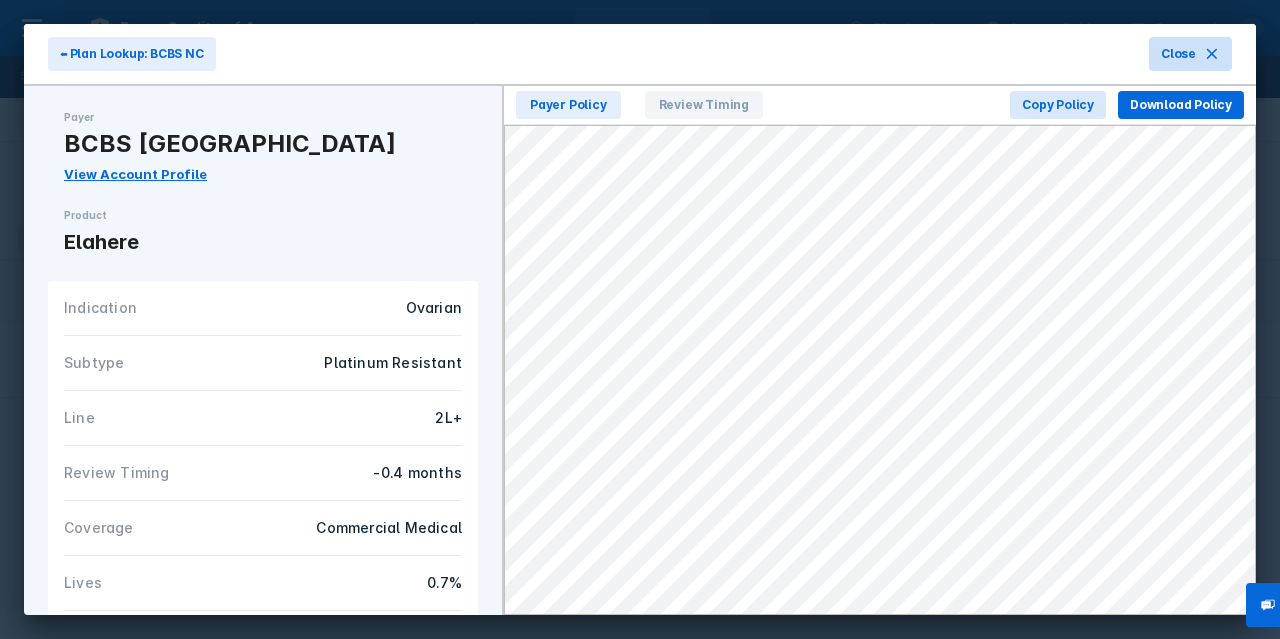 click 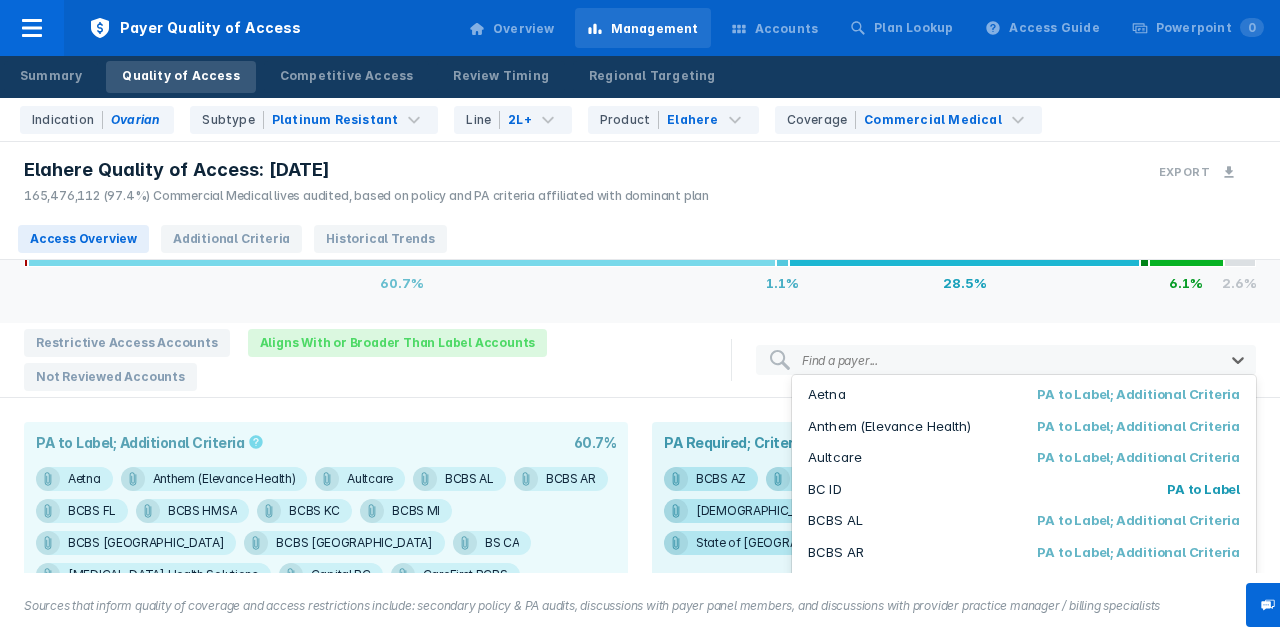 click on "Find a payer..." at bounding box center (840, 360) 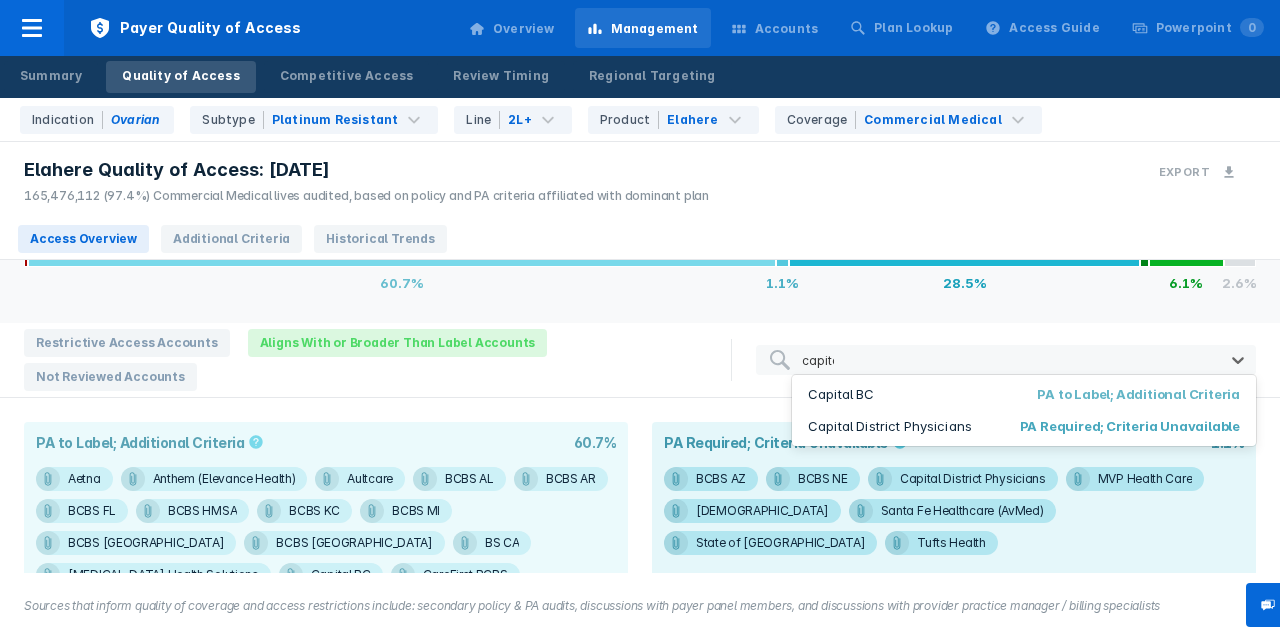 type on "capital" 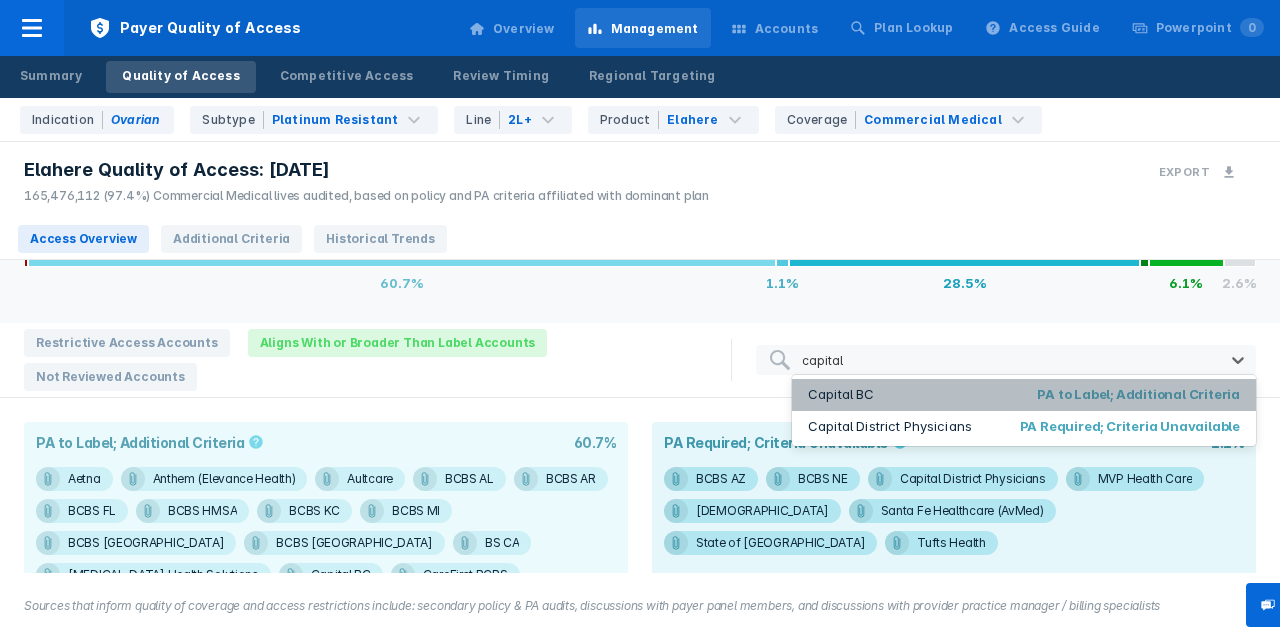 click on "Capital BC" at bounding box center (841, 395) 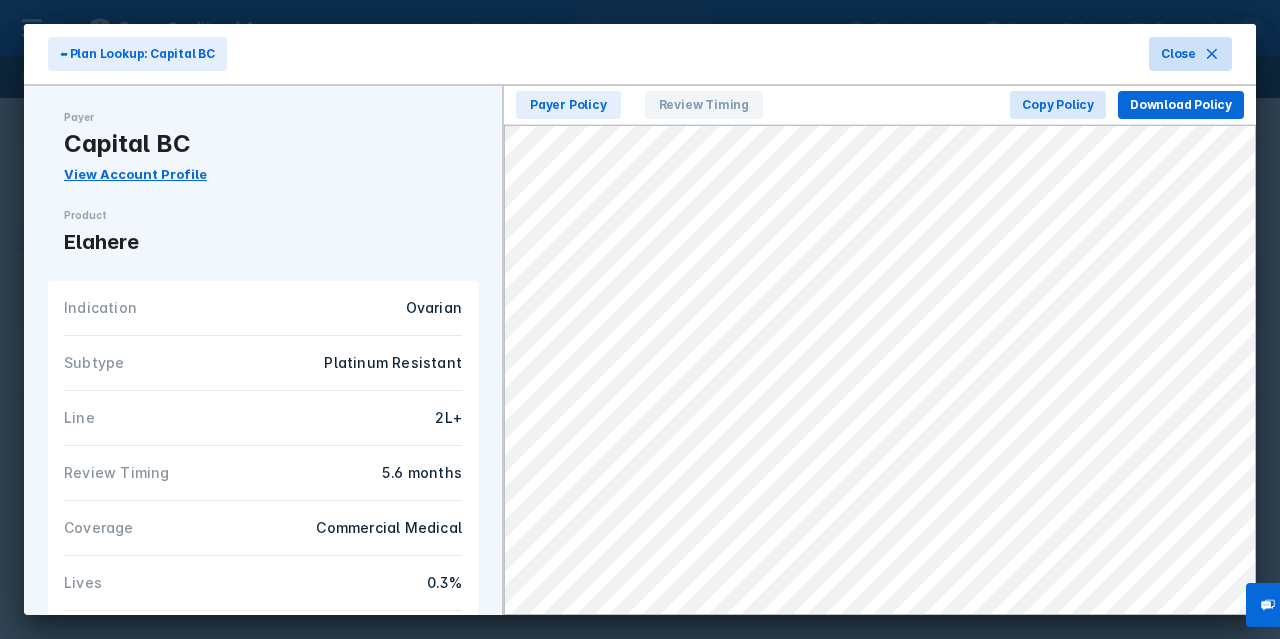 click on "Close" at bounding box center (1178, 54) 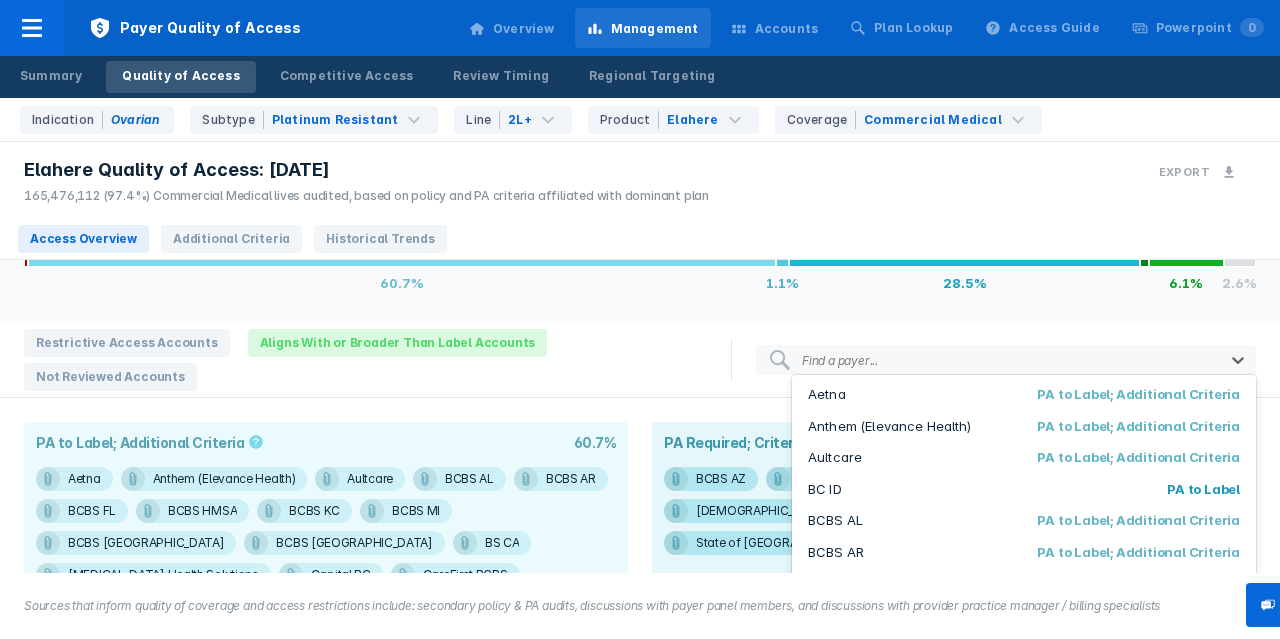 click on "Find a payer..." at bounding box center (1006, 360) 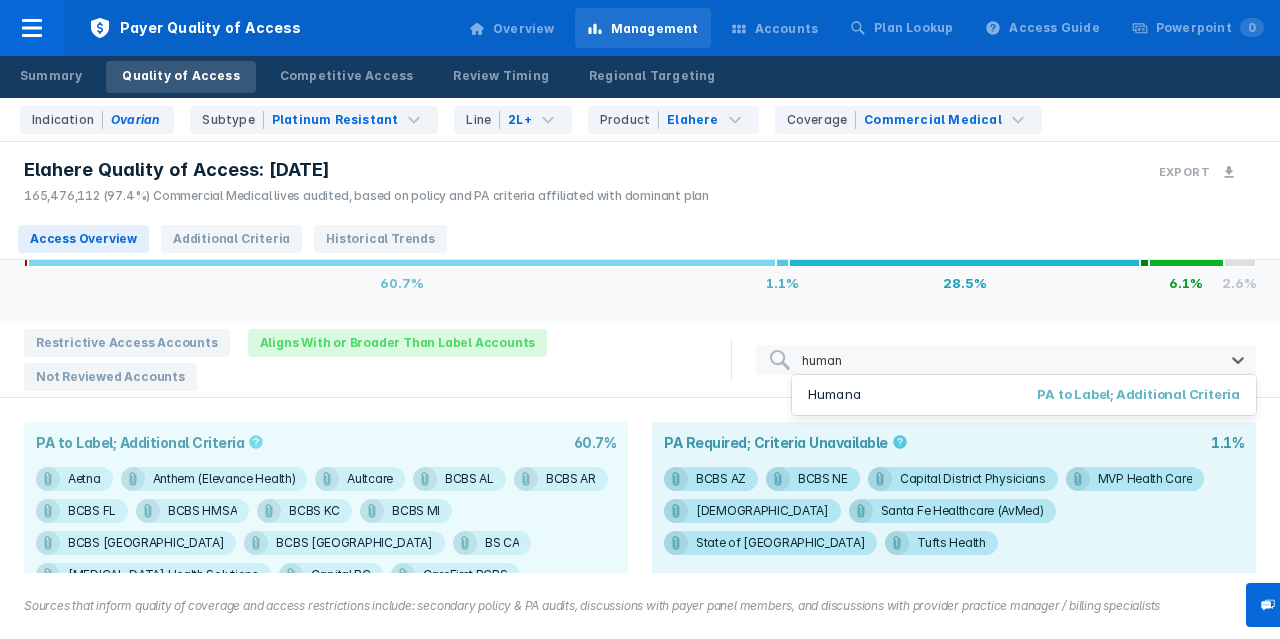 type on "humana" 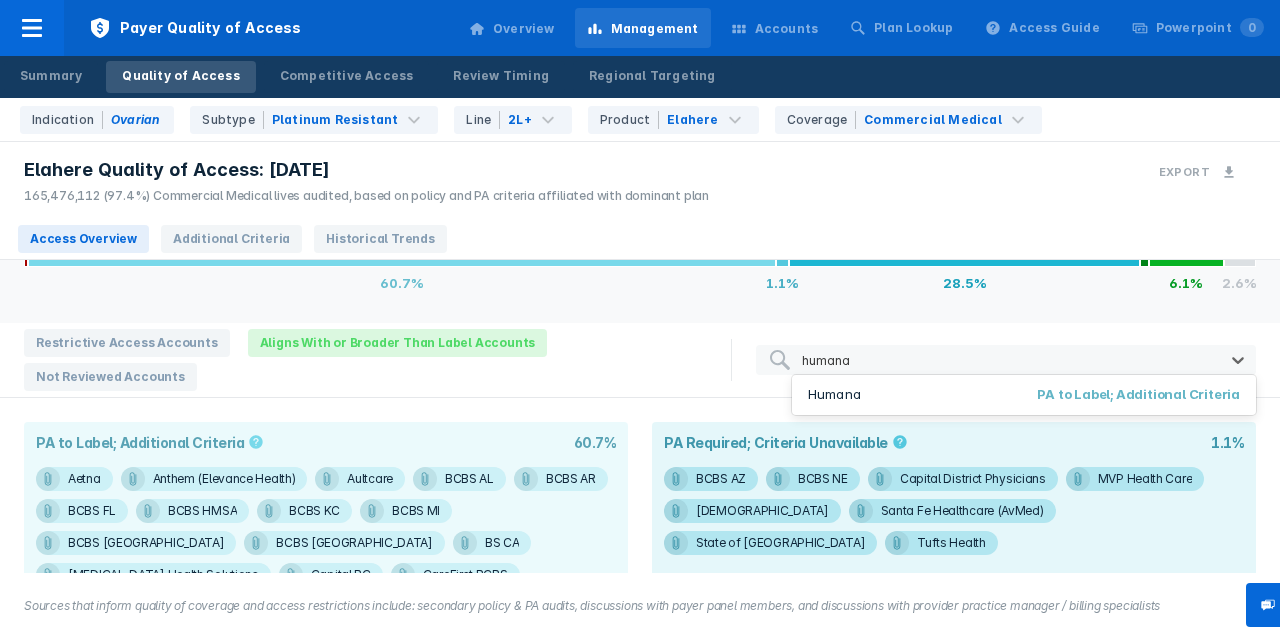 click on "Humana PA to Label; Additional Criteria" at bounding box center (1024, 395) 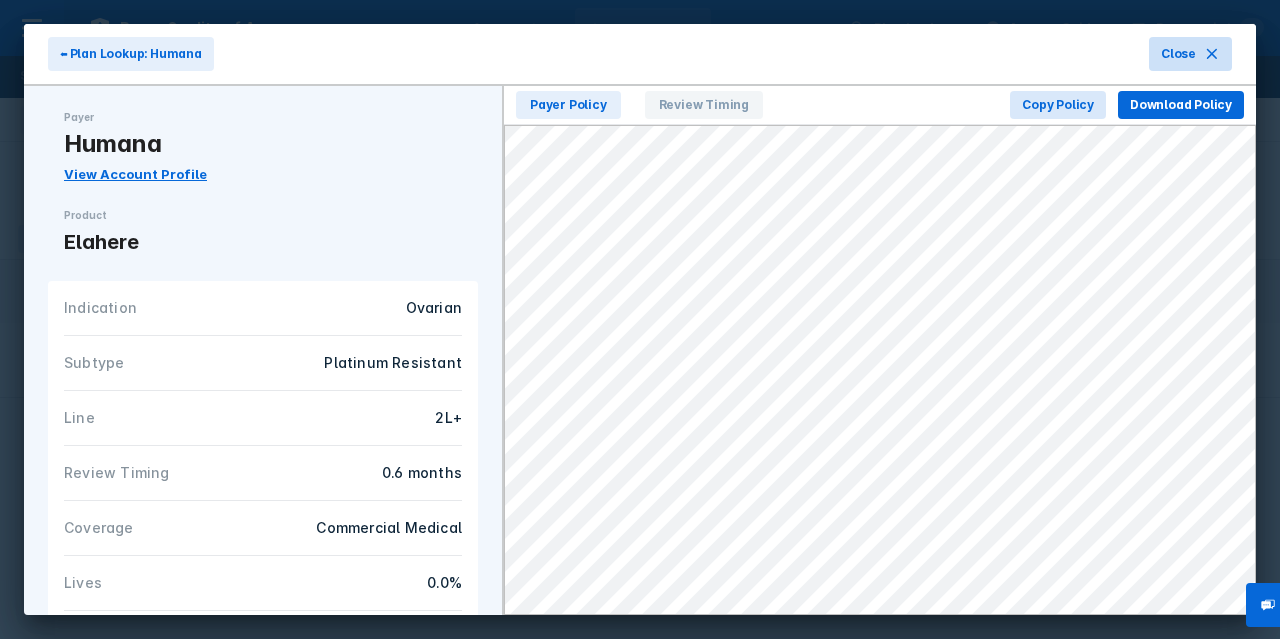 click on "Close" at bounding box center [1190, 54] 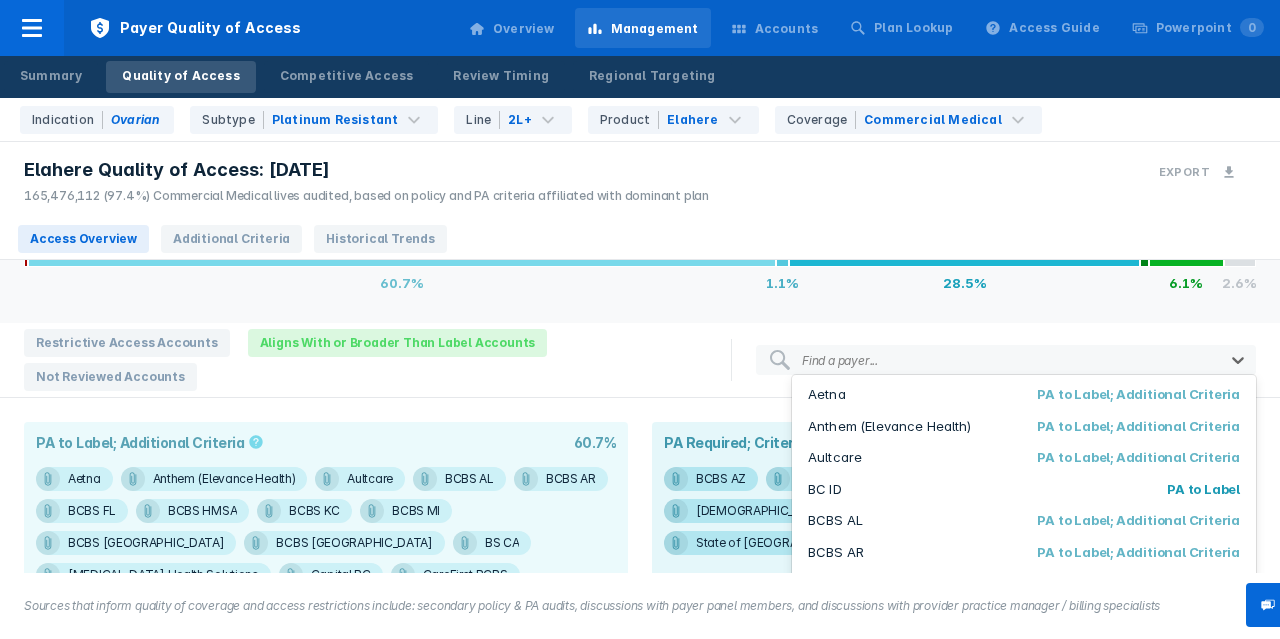 click on "Find a payer..." at bounding box center (840, 360) 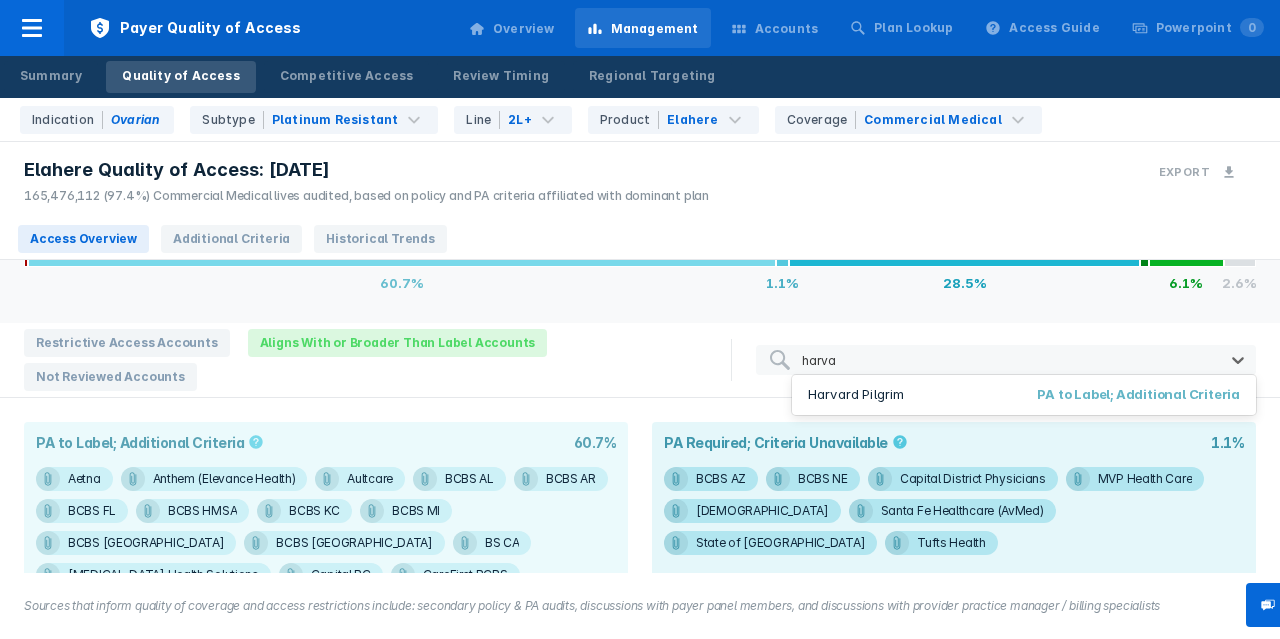 type on "harvar" 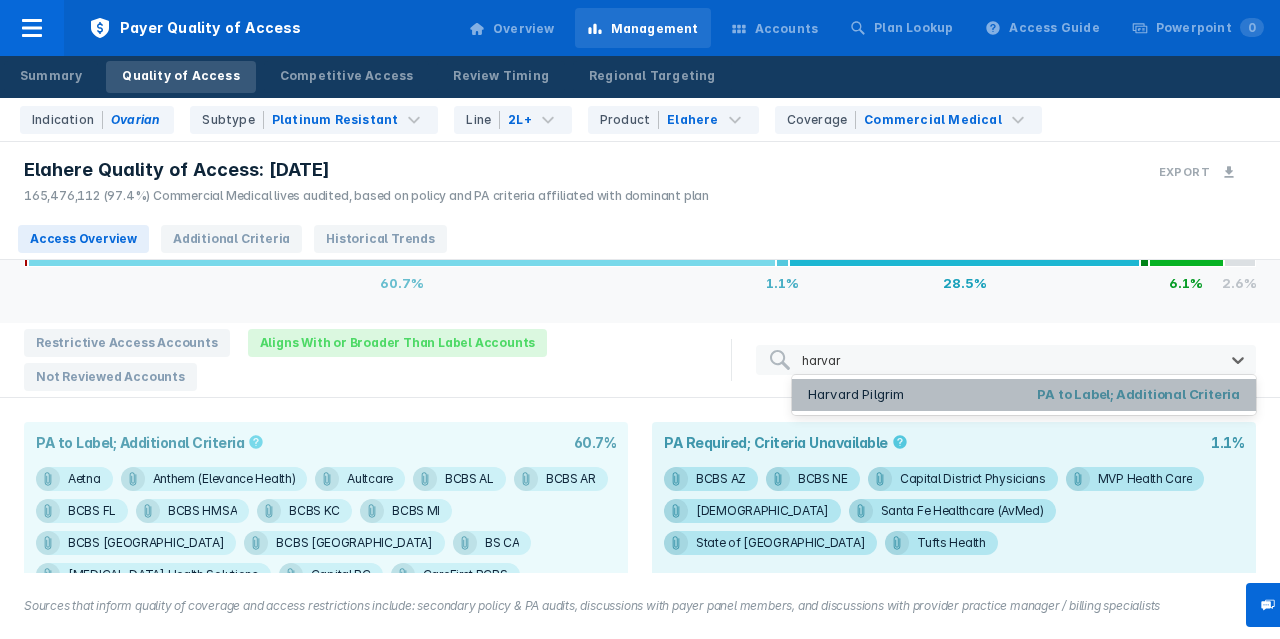 click on "Harvard Pilgrim" at bounding box center [856, 395] 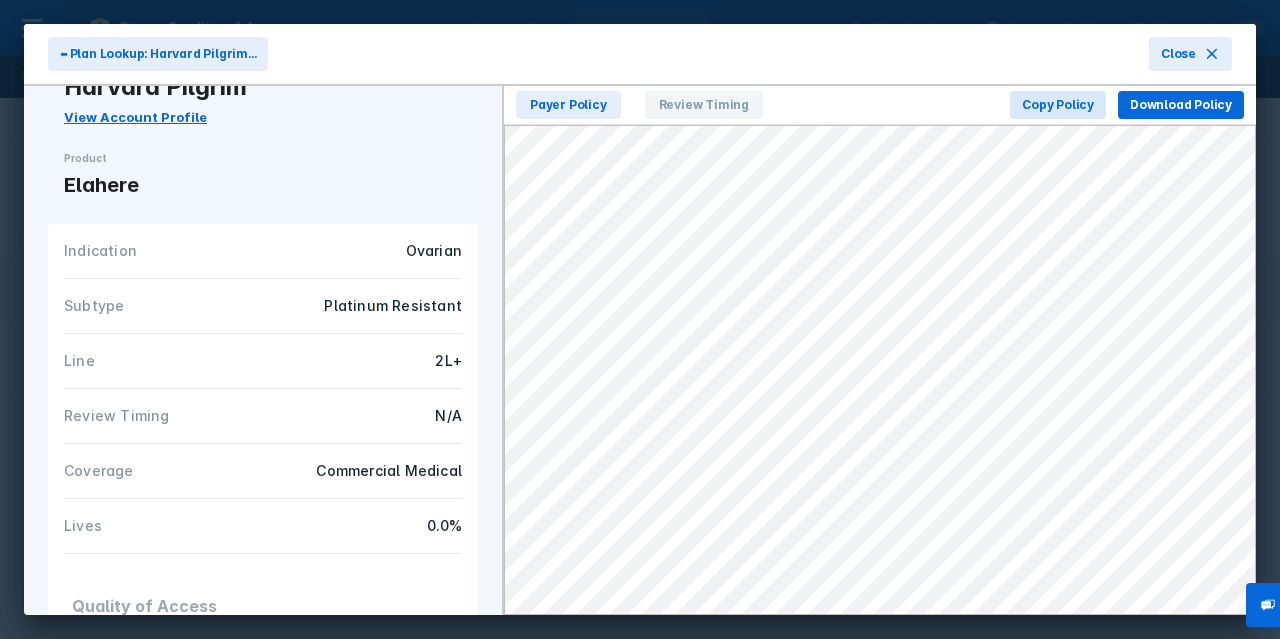 scroll, scrollTop: 58, scrollLeft: 0, axis: vertical 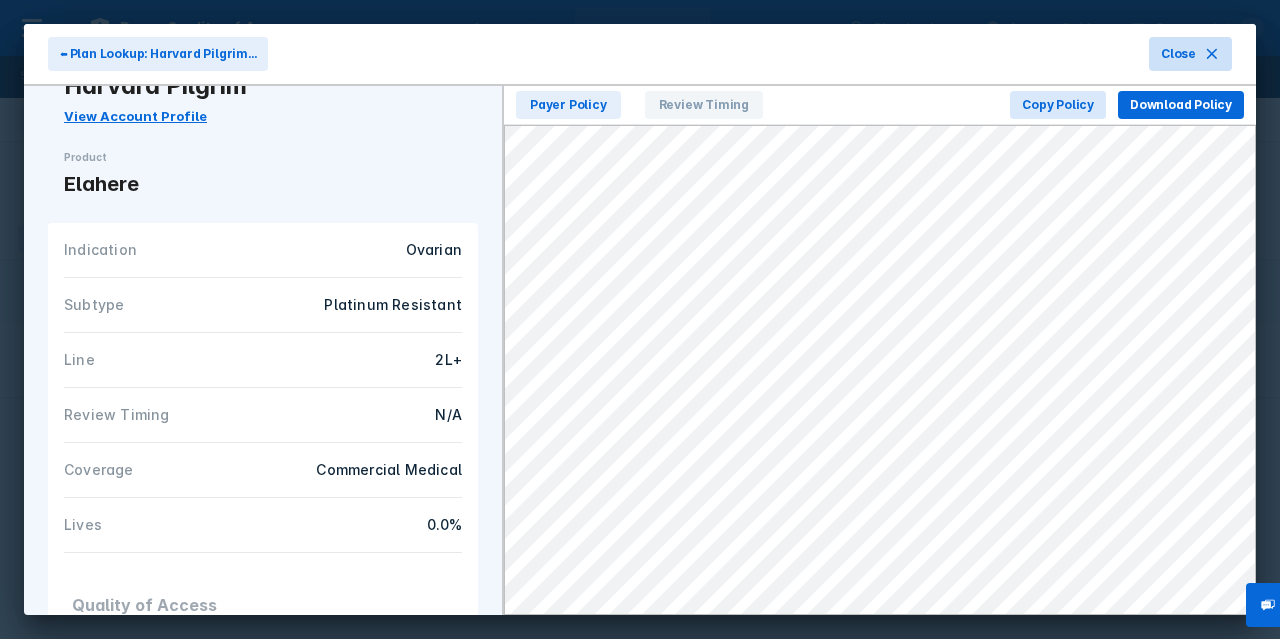 click on "Close" at bounding box center [1178, 54] 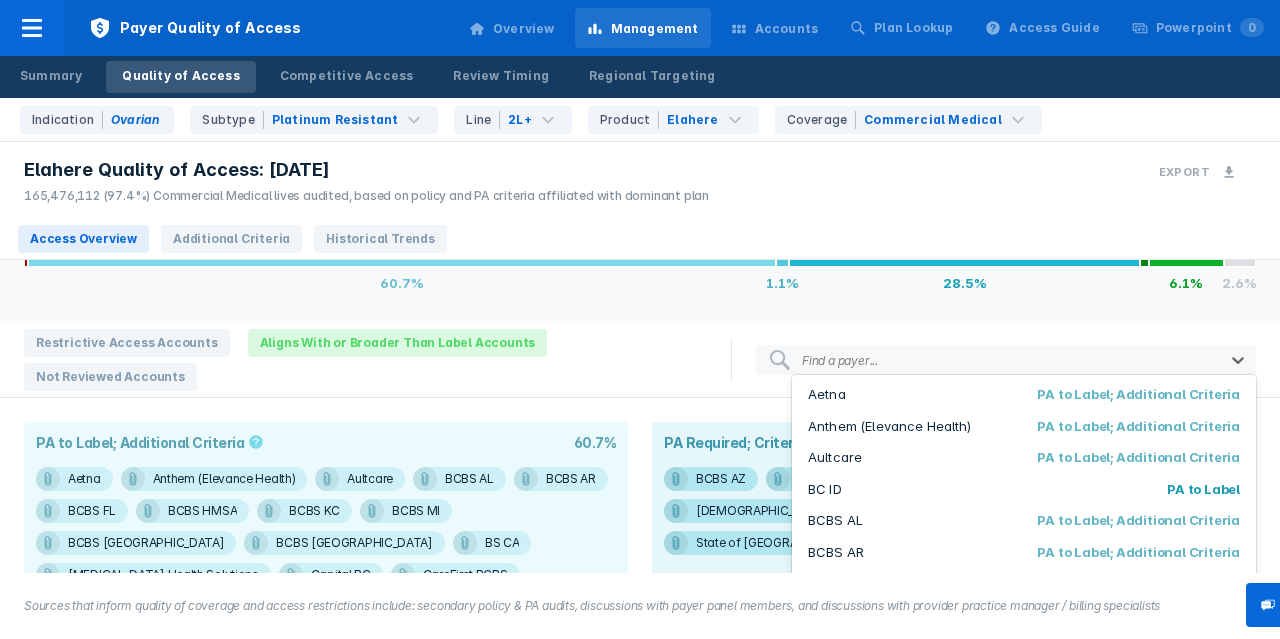 click at bounding box center (1046, 360) 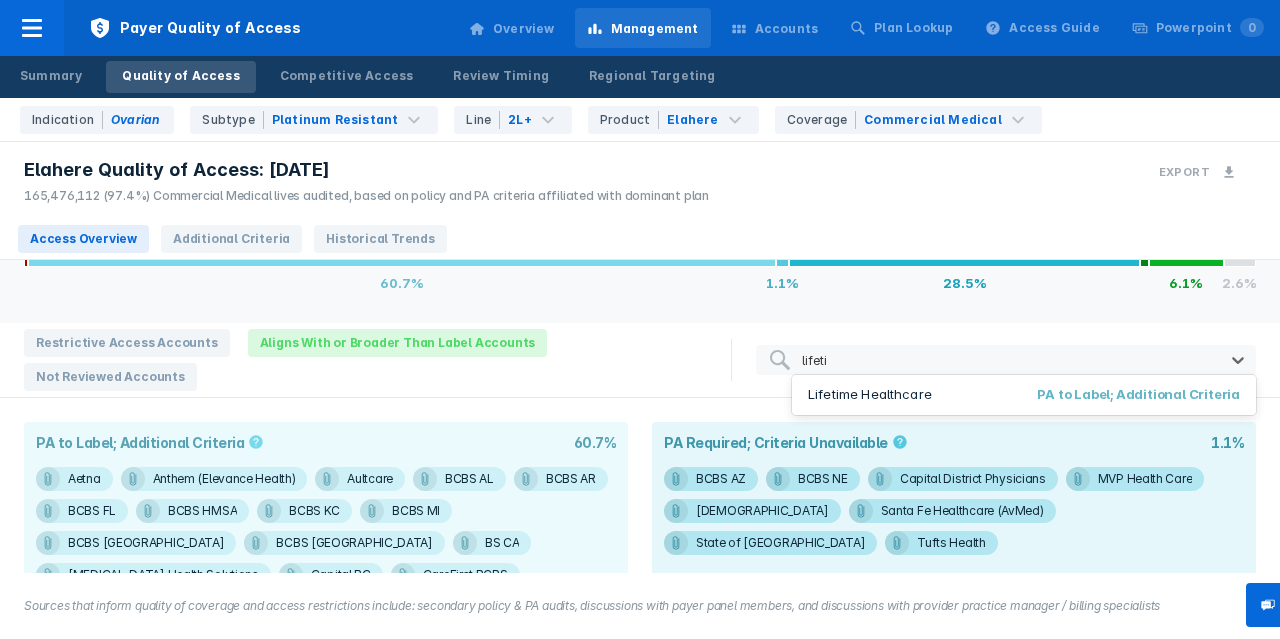 type on "lifetim" 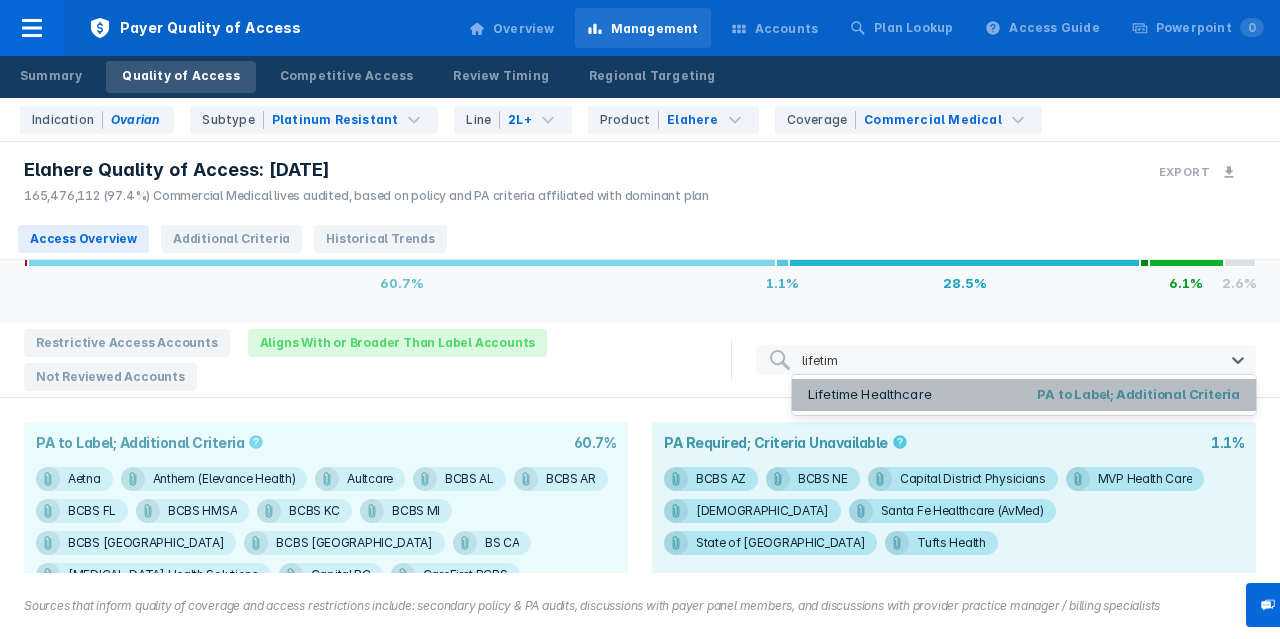 click on "Lifetime Healthcare" at bounding box center [870, 395] 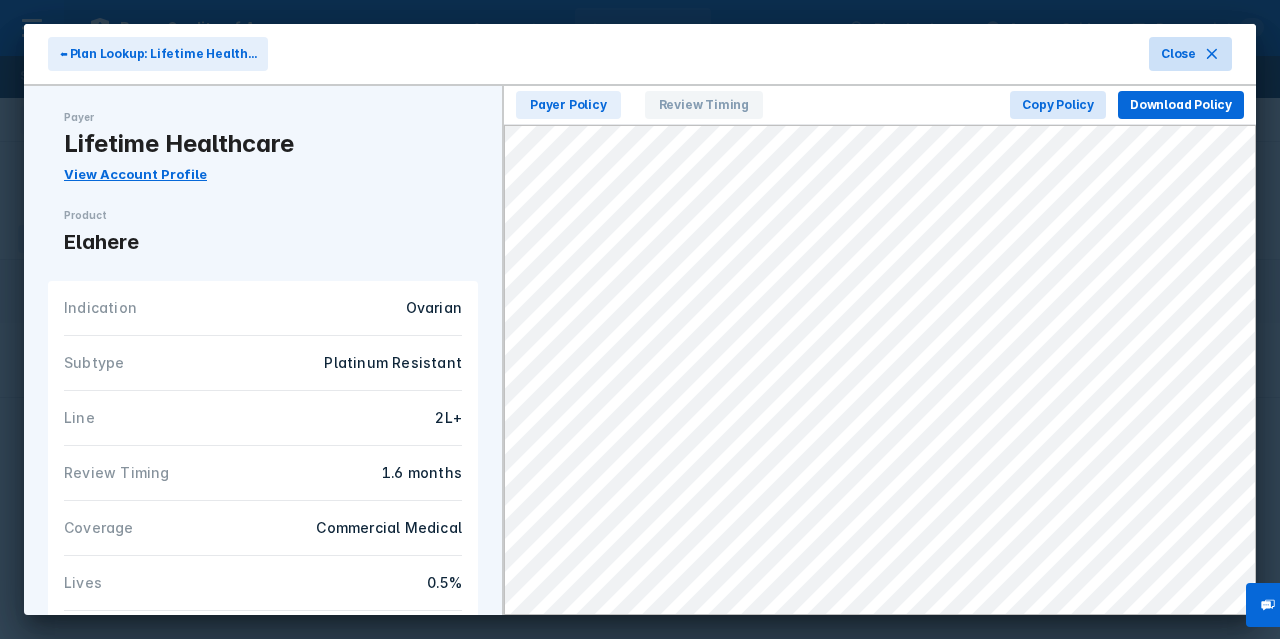 click on "Close" at bounding box center (1178, 54) 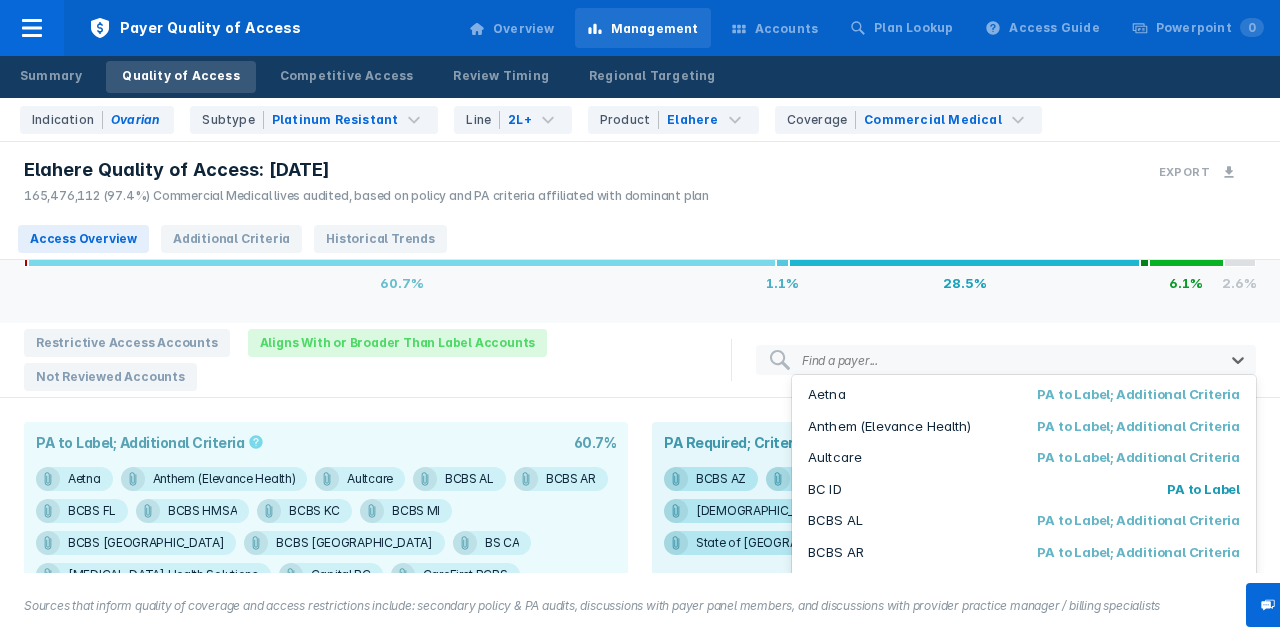 click on "Find a payer..." at bounding box center [840, 360] 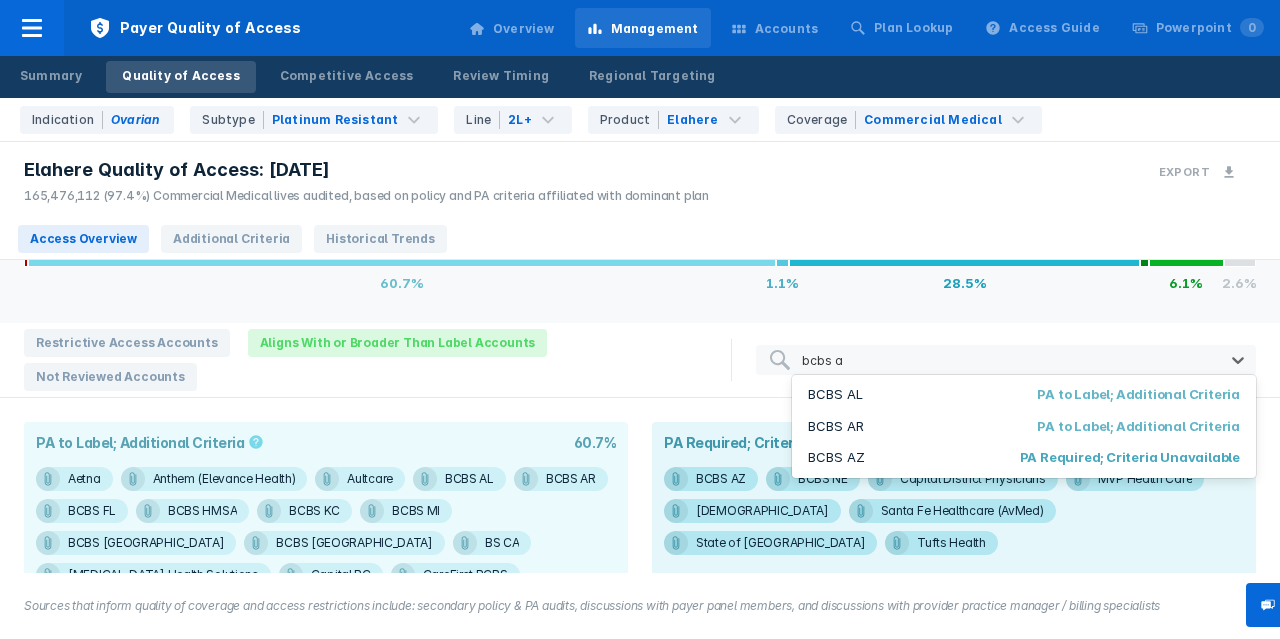 type on "bcbs al" 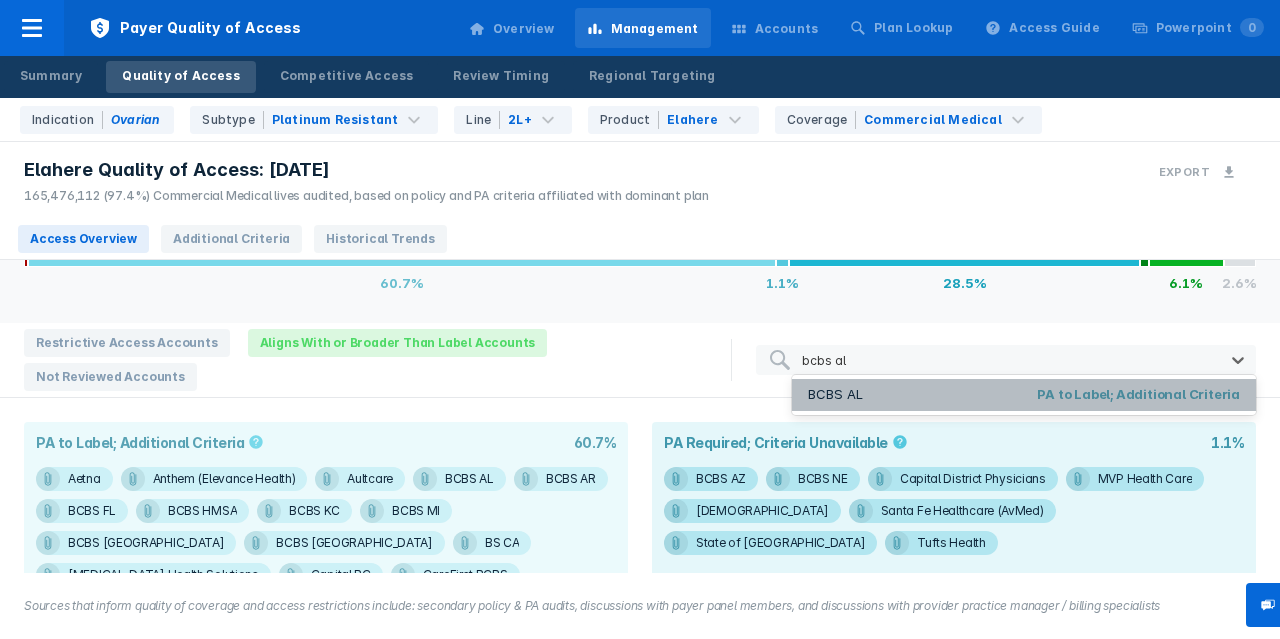 click on "BCBS AL" at bounding box center [835, 395] 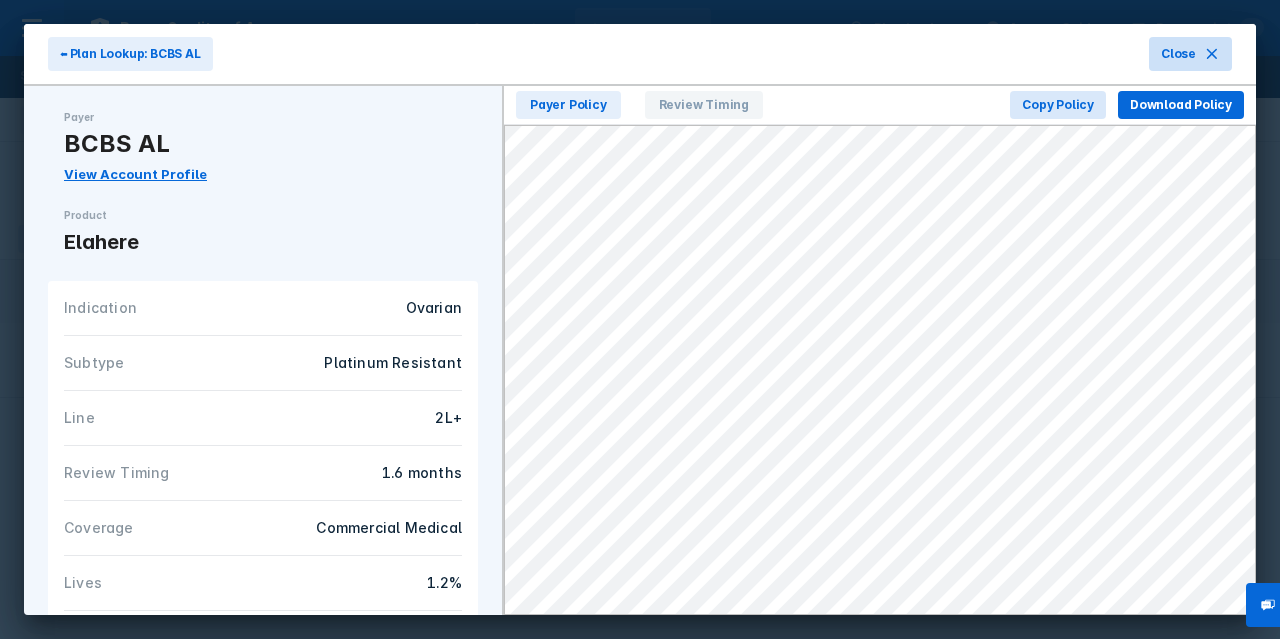 click on "Close" at bounding box center [1190, 54] 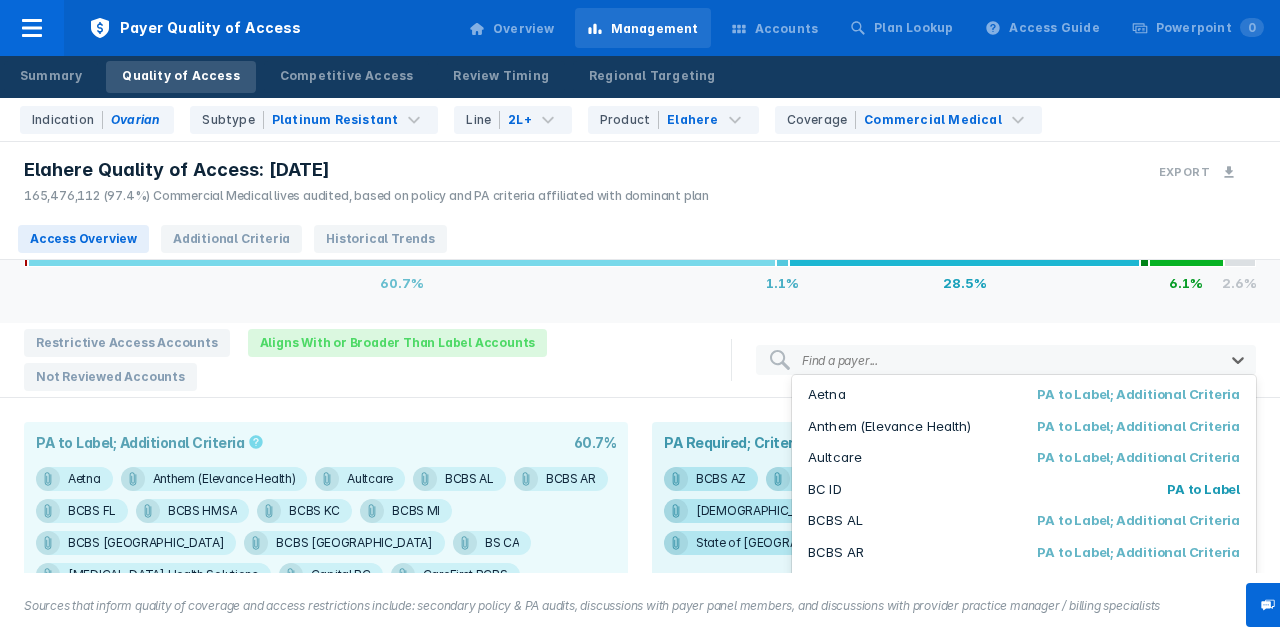 click at bounding box center (1046, 360) 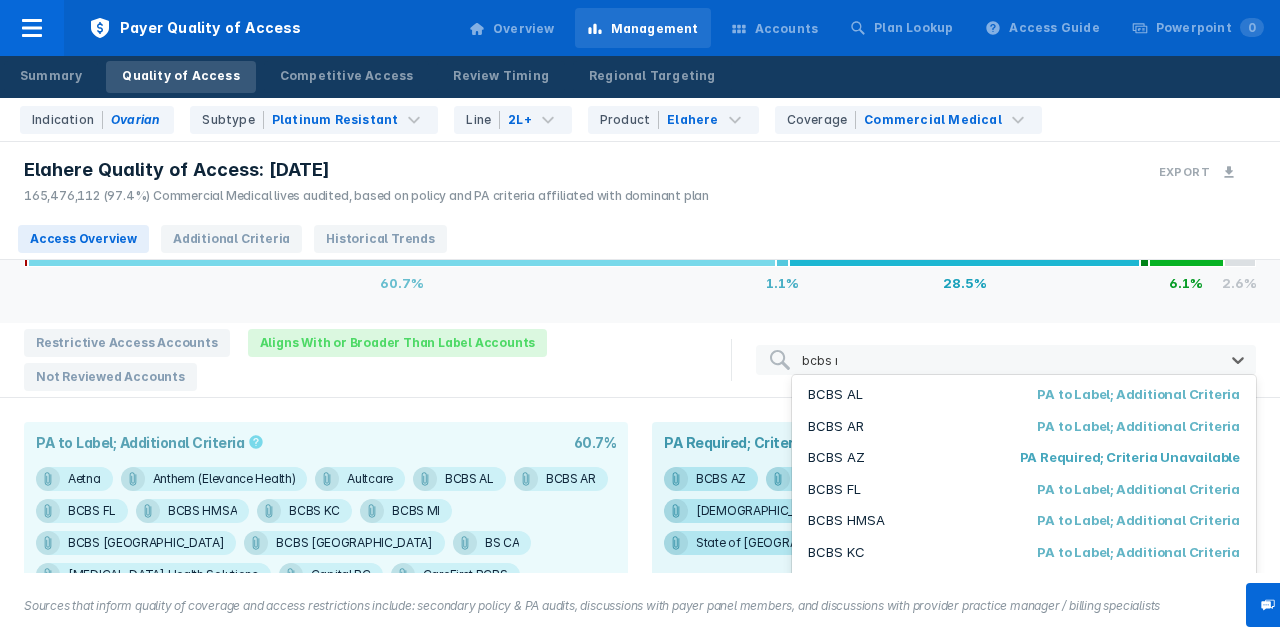 type on "bcbs mn" 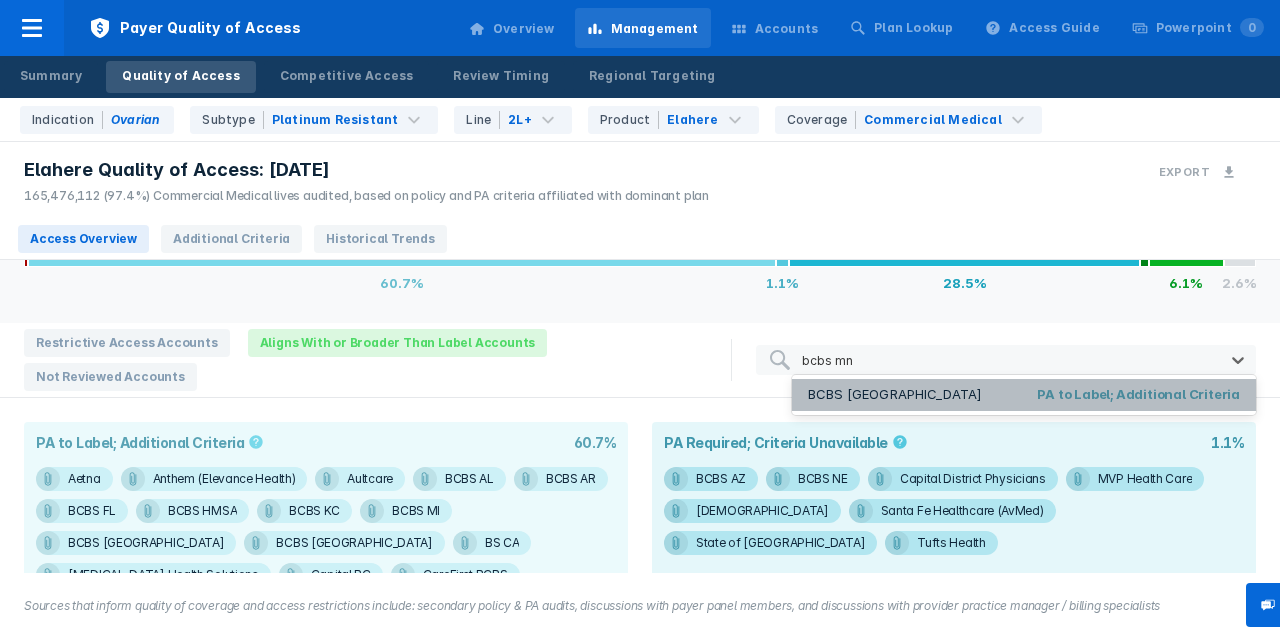 click on "BCBS MN PA to Label; Additional Criteria" at bounding box center [1024, 395] 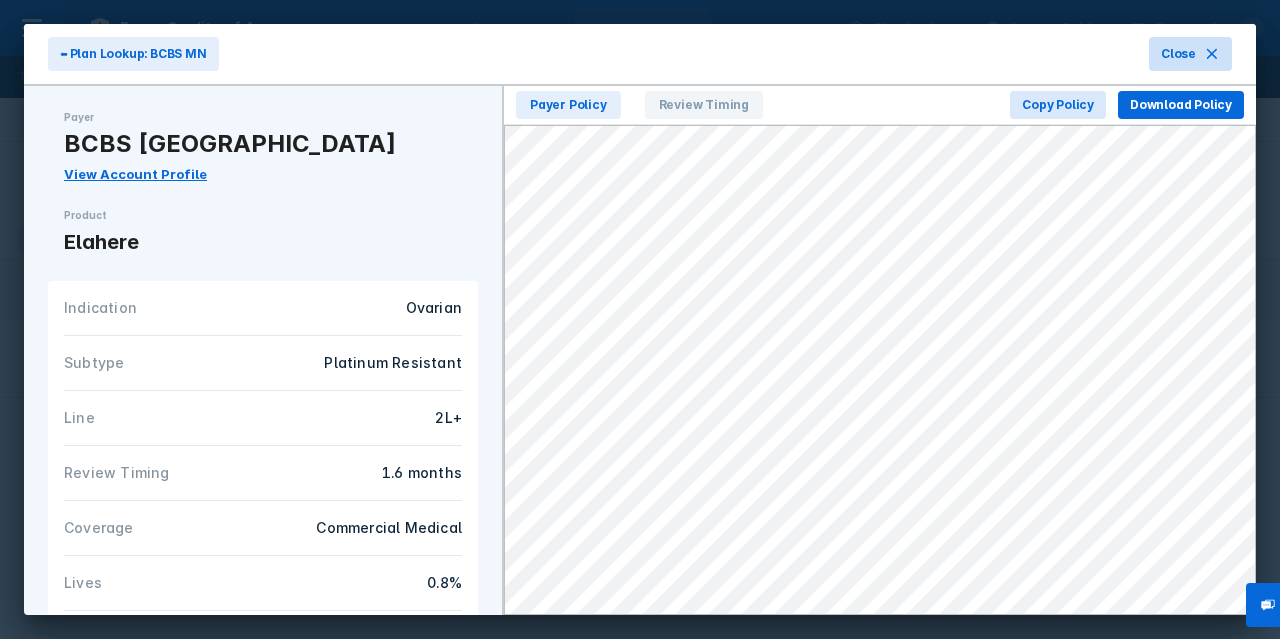 click 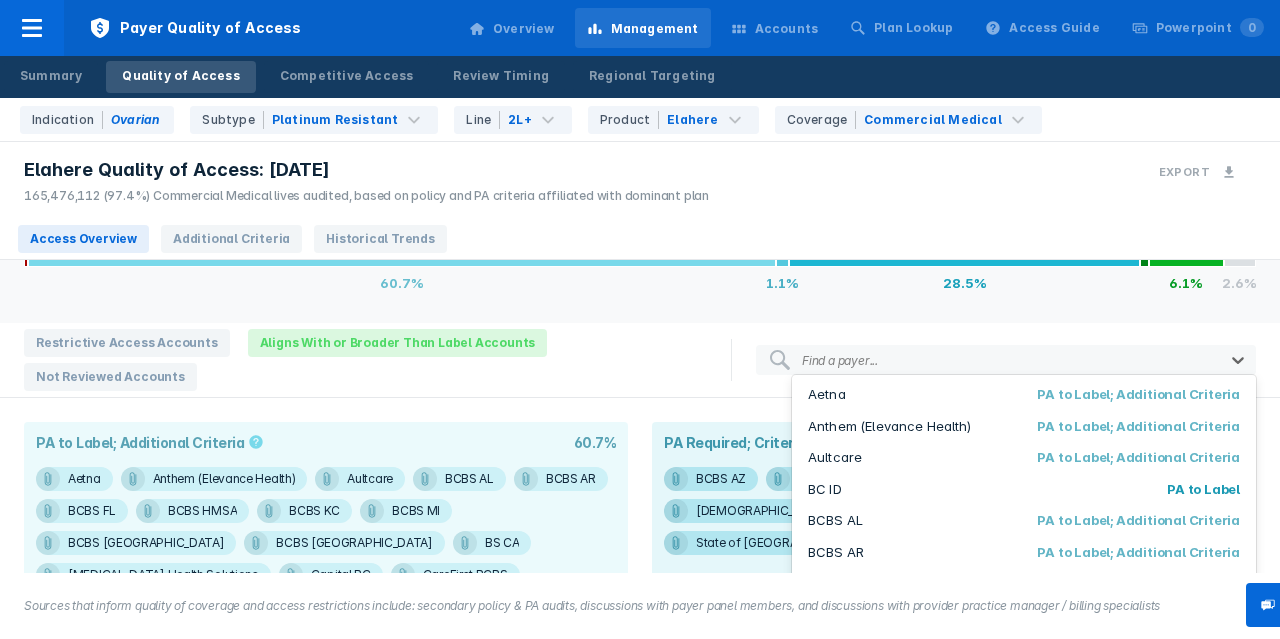 click on "Find a payer..." at bounding box center (840, 360) 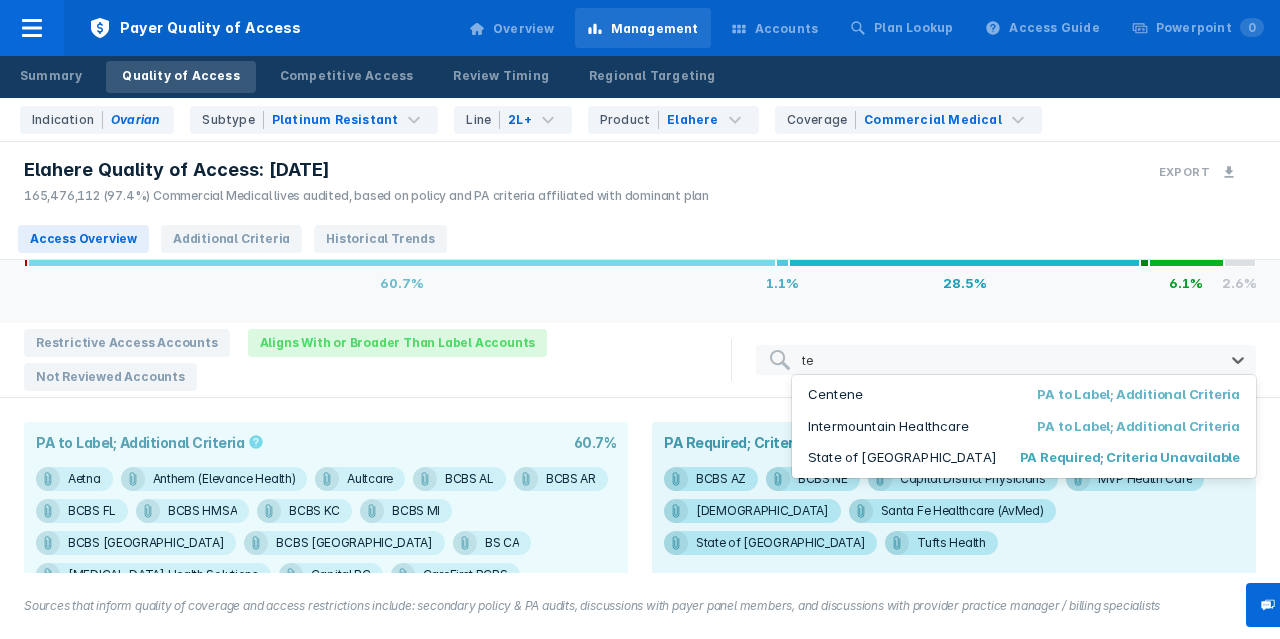 type on "t" 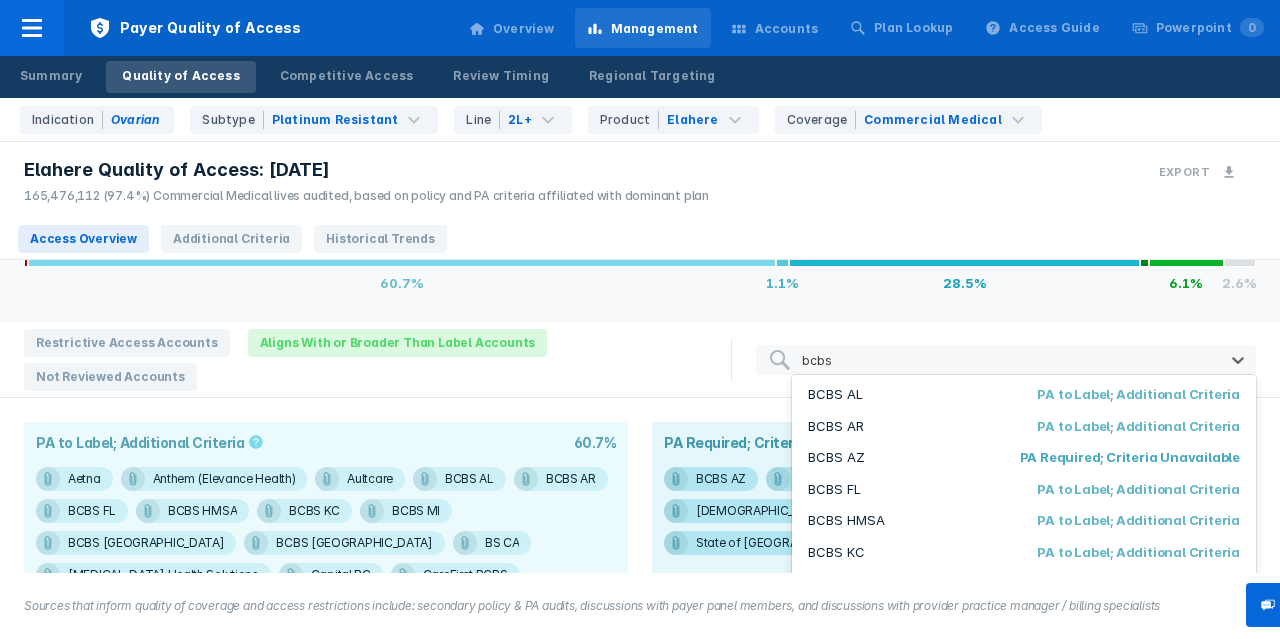 type on "bcbs t" 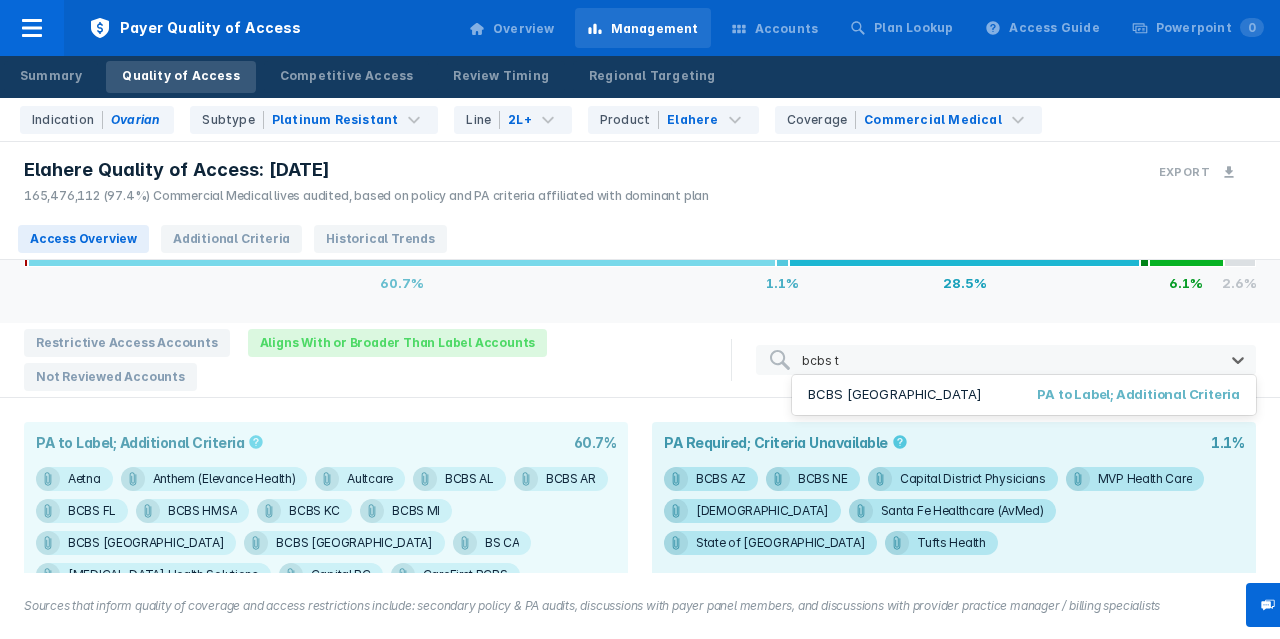 click on "BCBS TN PA to Label; Additional Criteria" at bounding box center (1024, 395) 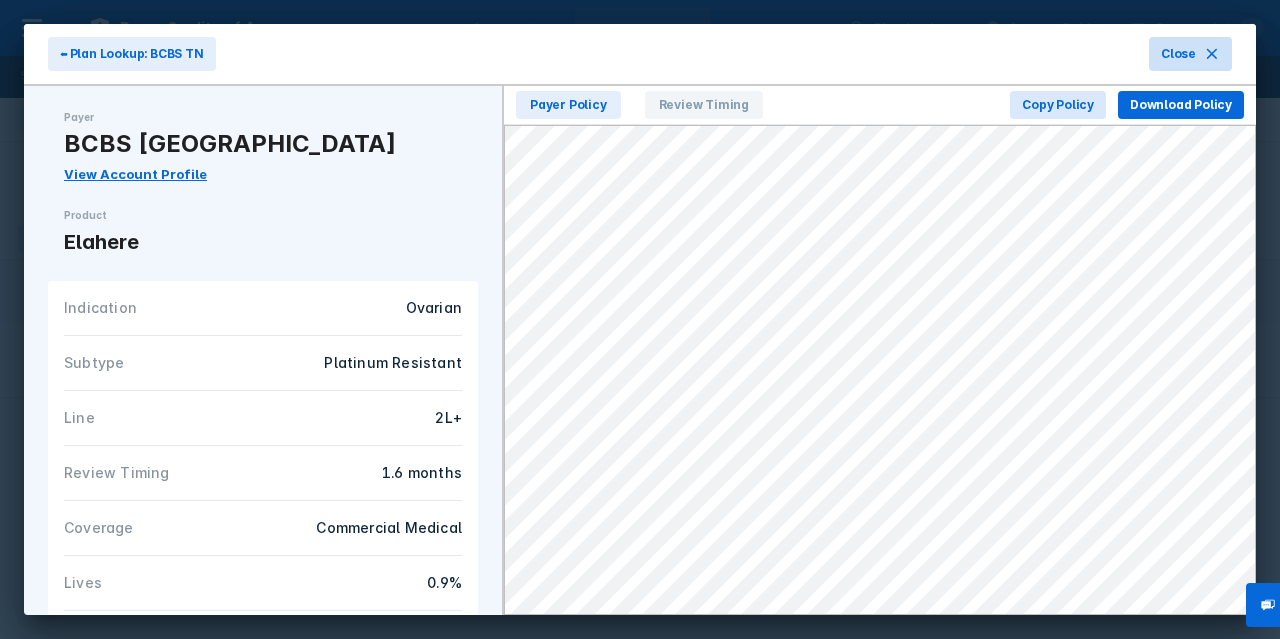 click on "Close" at bounding box center [1190, 54] 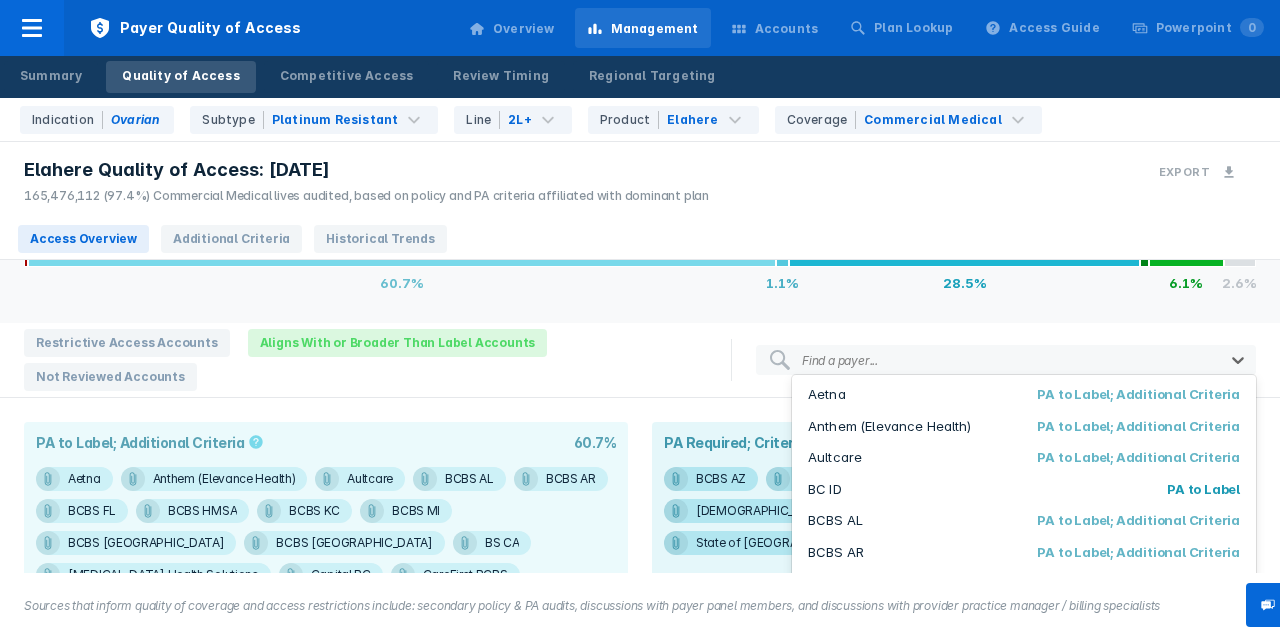 click at bounding box center [1046, 360] 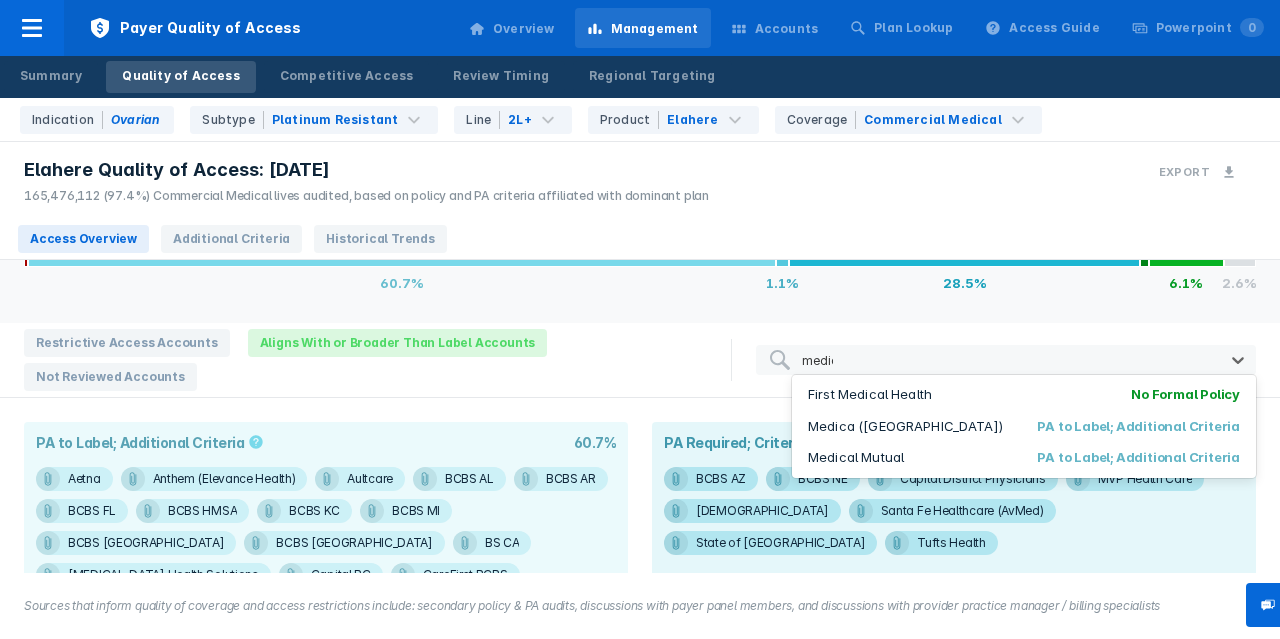 type on "medica" 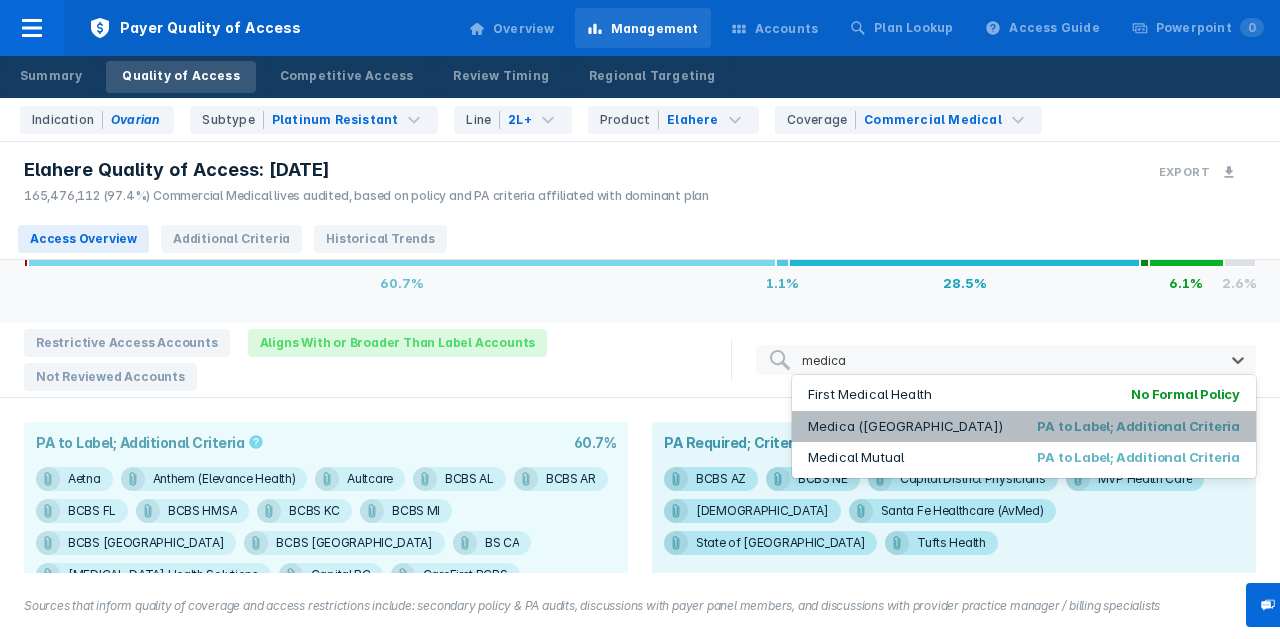 click on "Medica ([GEOGRAPHIC_DATA])" at bounding box center [906, 427] 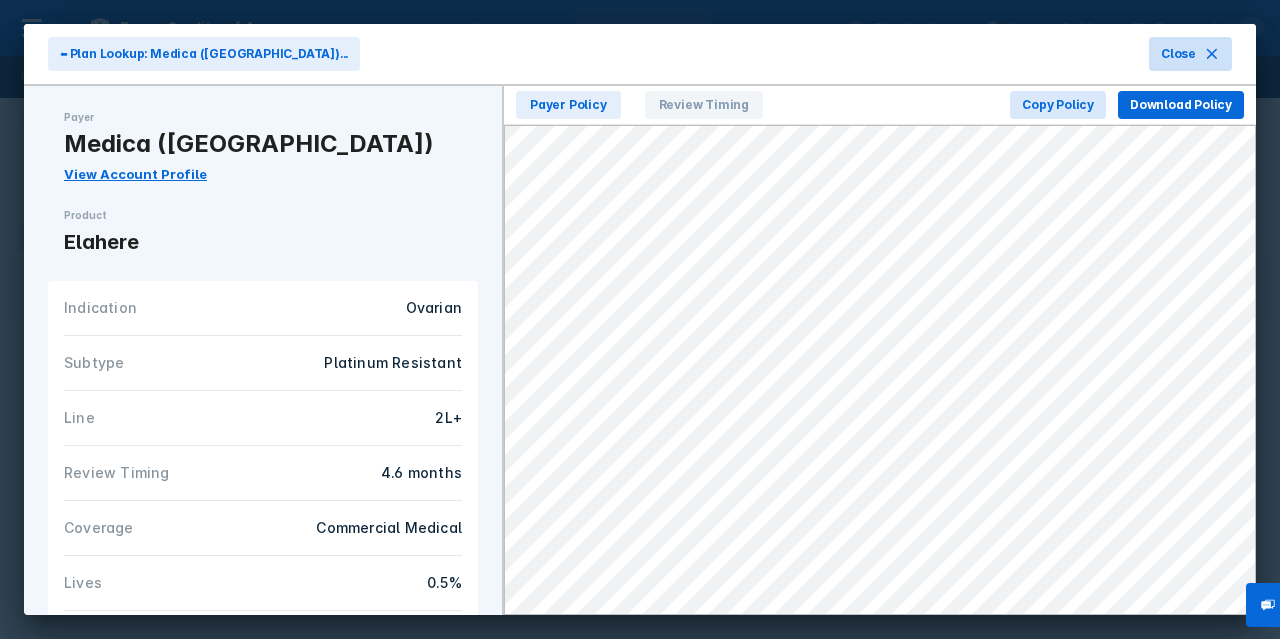 click on "Close" at bounding box center (1178, 54) 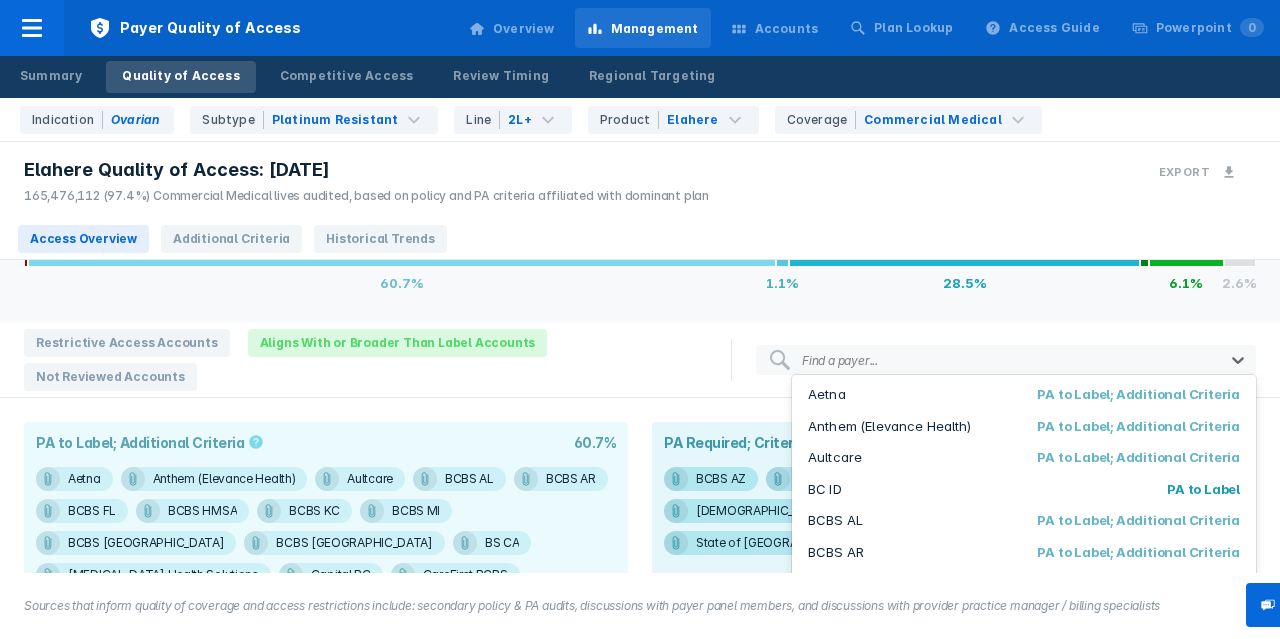 click at bounding box center (1046, 360) 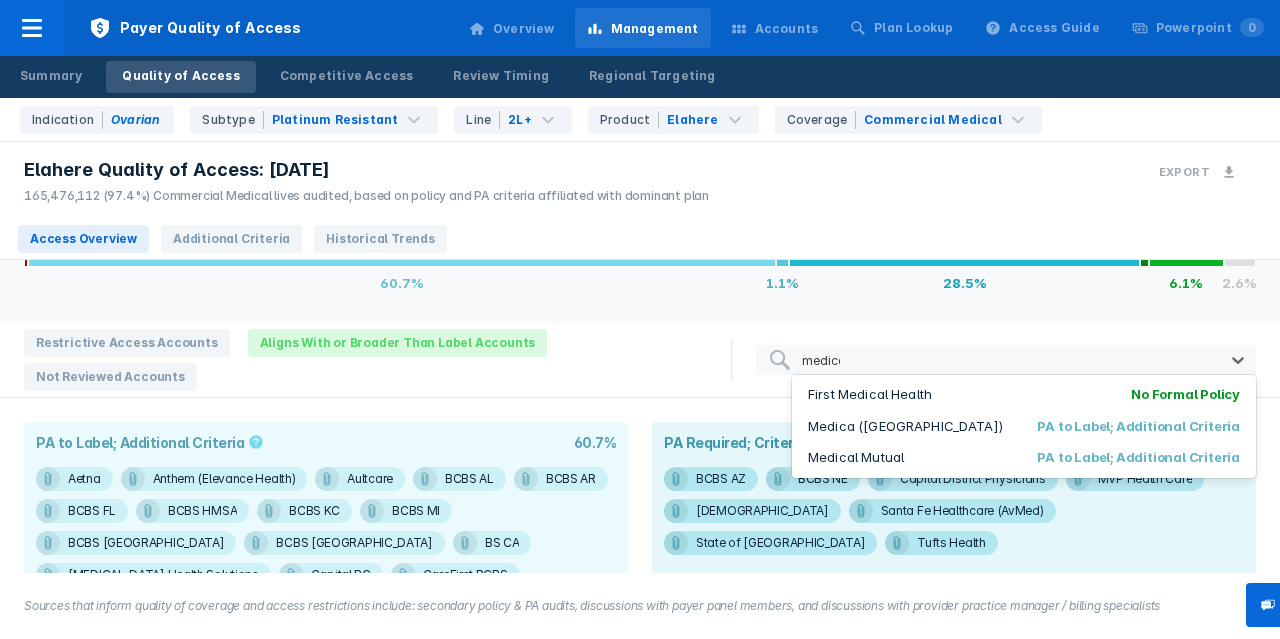 type on "medical" 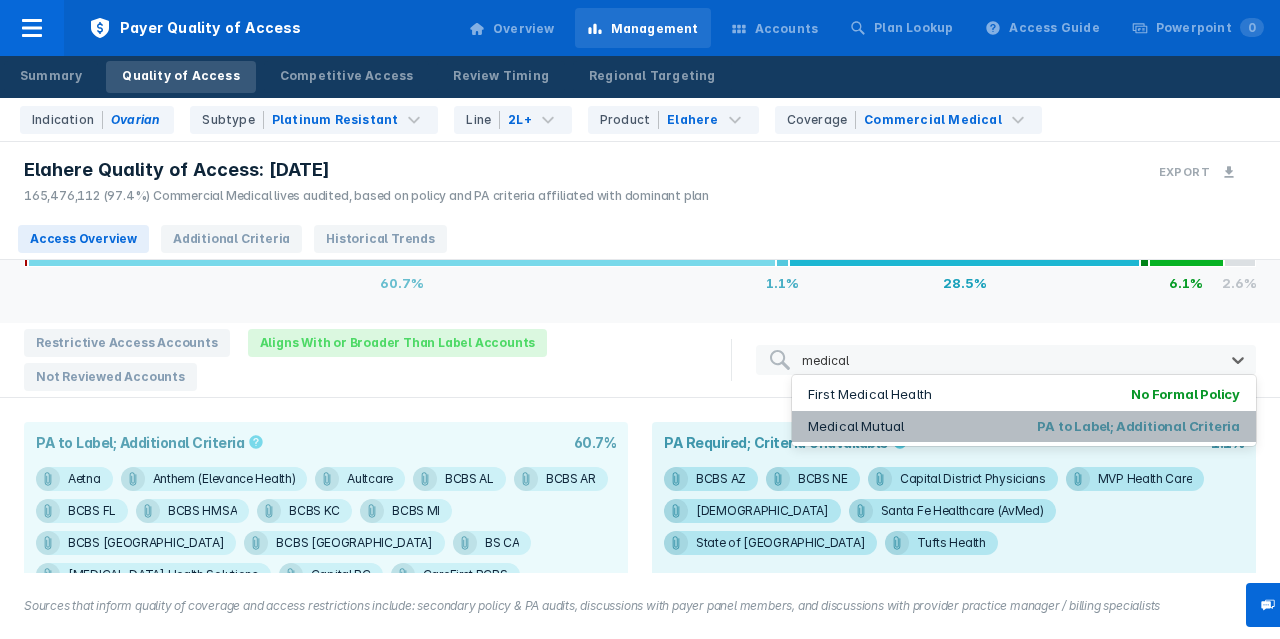 click on "Medical Mutual PA to Label; Additional Criteria" at bounding box center (1024, 427) 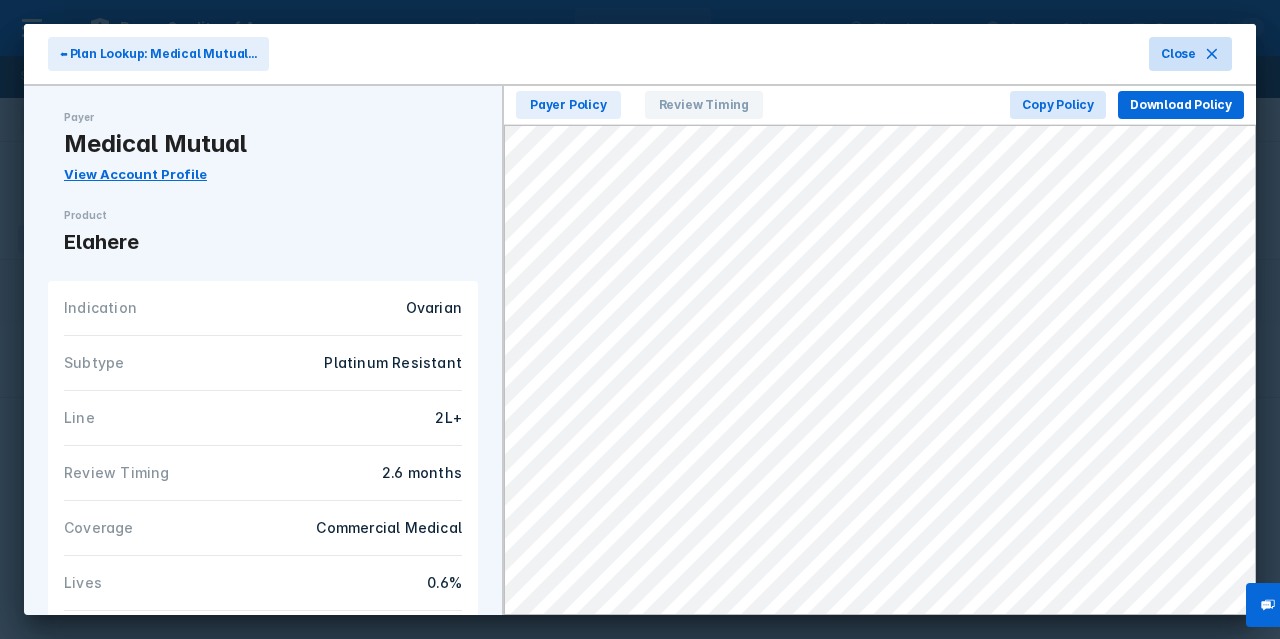 click on "Close" at bounding box center (1190, 54) 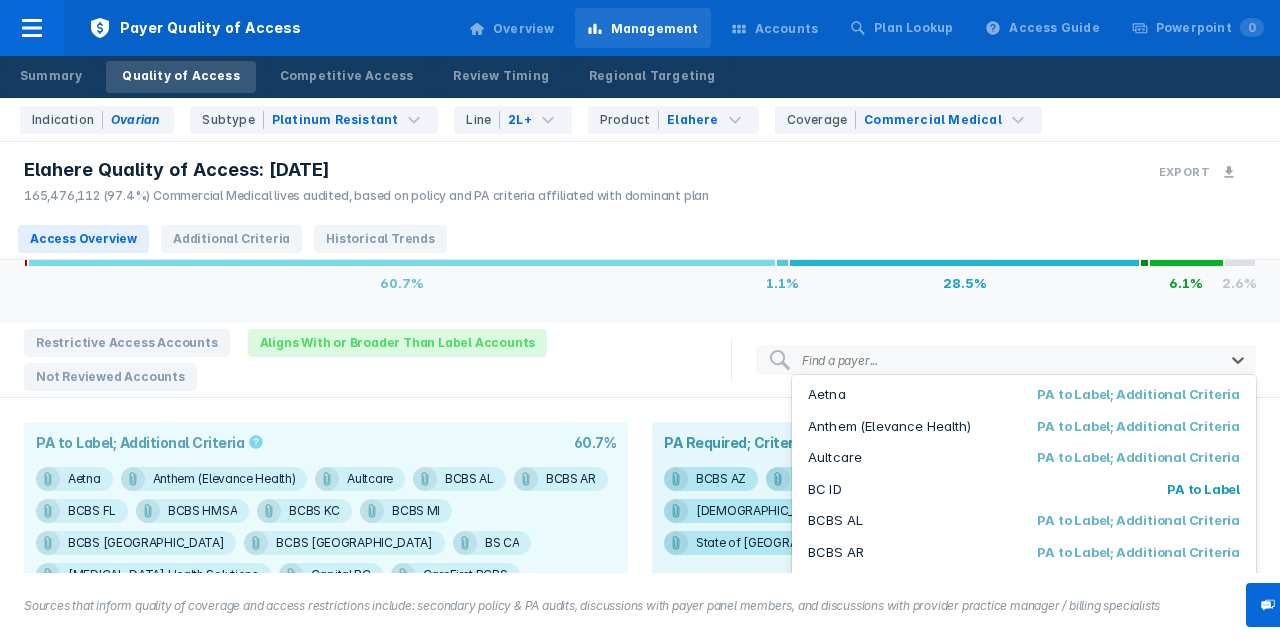 click at bounding box center (1046, 360) 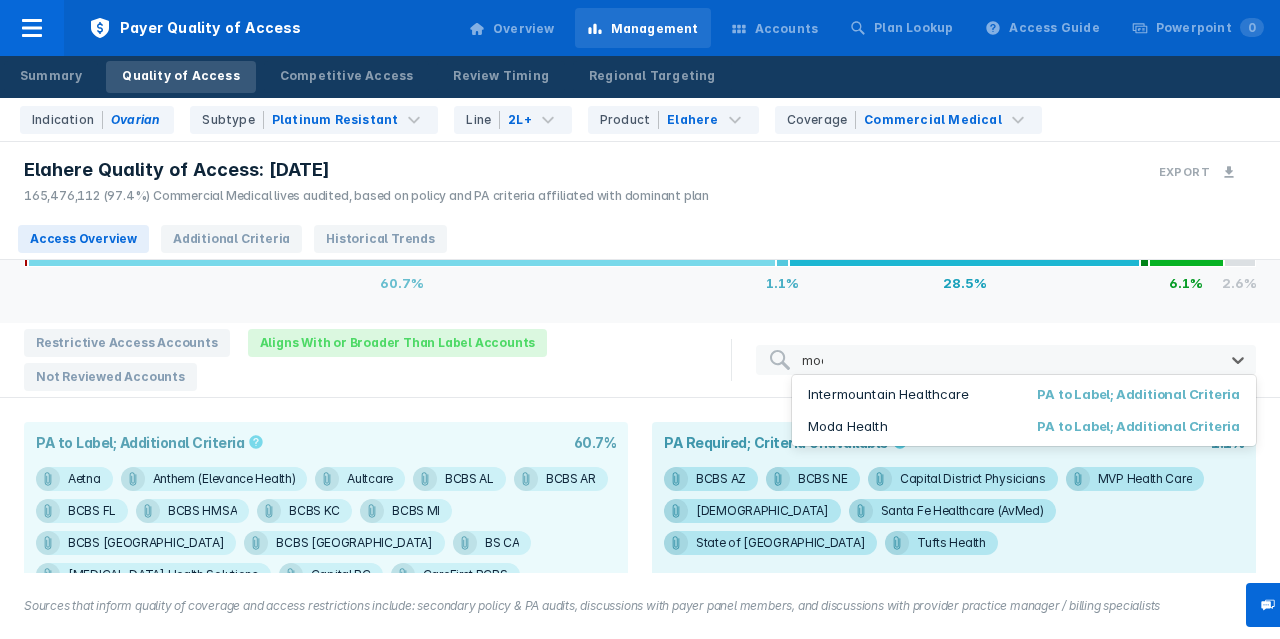 type on "moda" 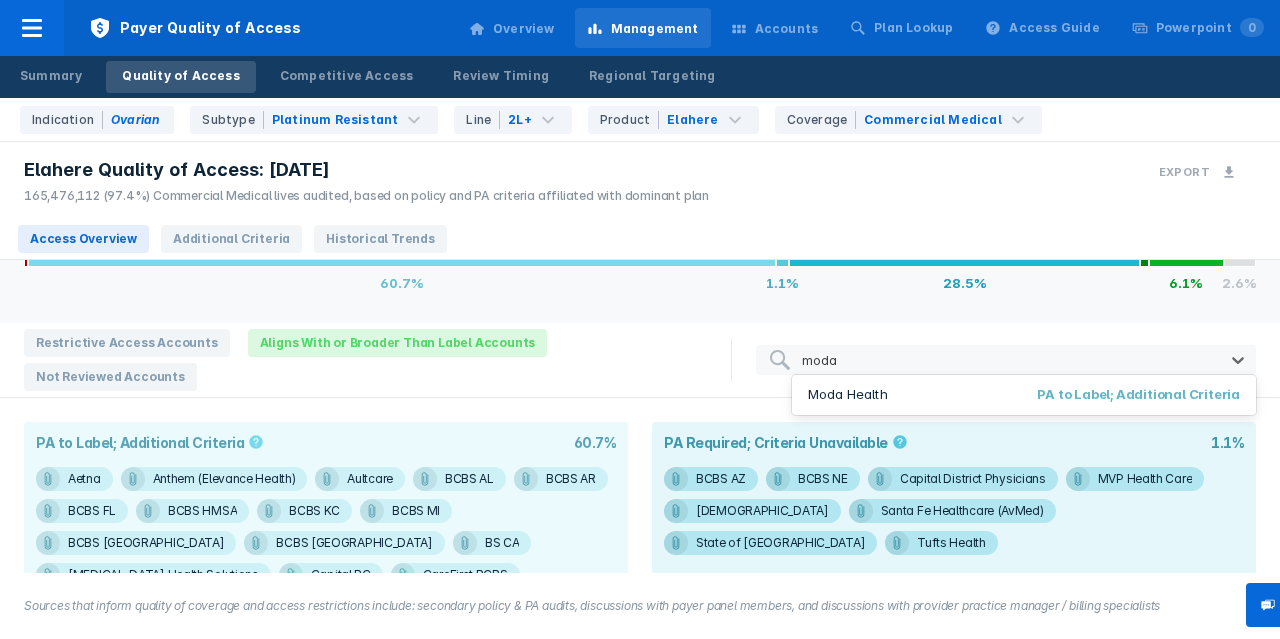 click on "Moda Health PA to Label; Additional Criteria" at bounding box center [1024, 395] 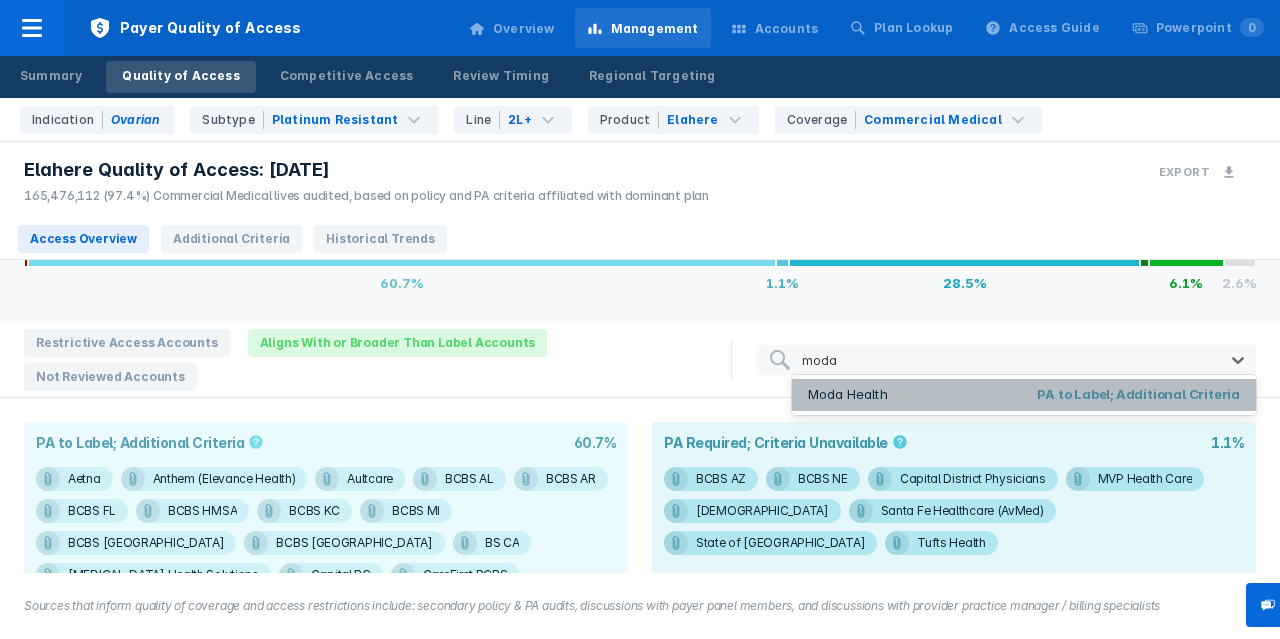 click on "Moda Health PA to Label; Additional Criteria" at bounding box center (1024, 395) 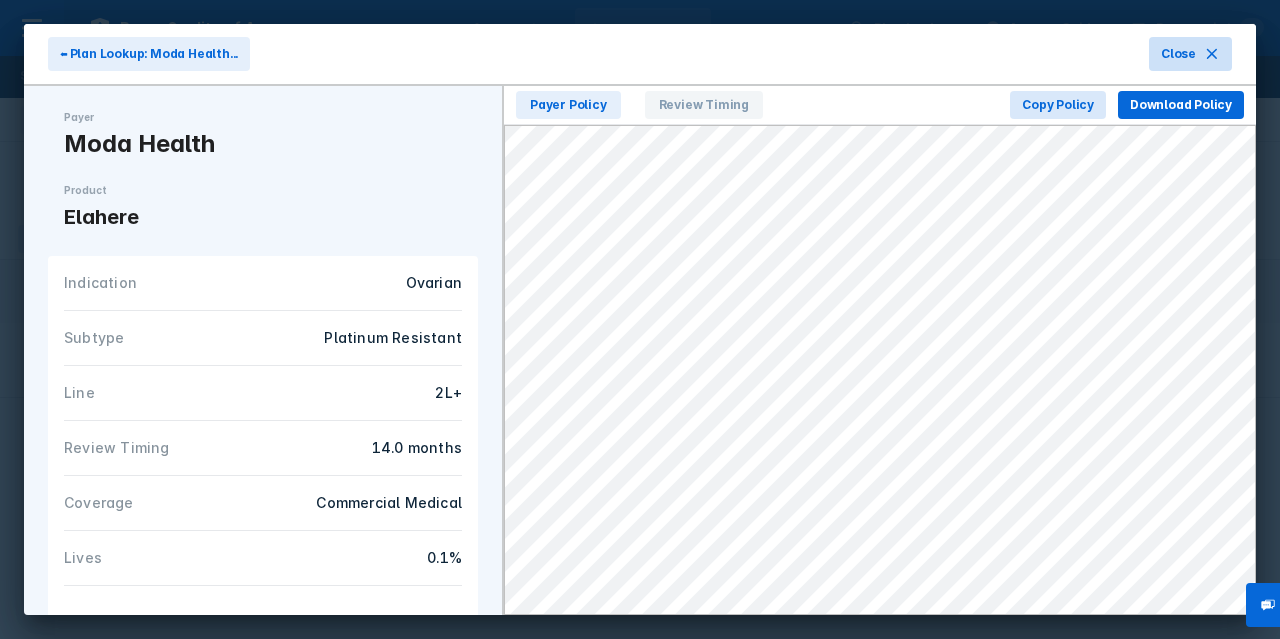 click on "Close" at bounding box center [1178, 54] 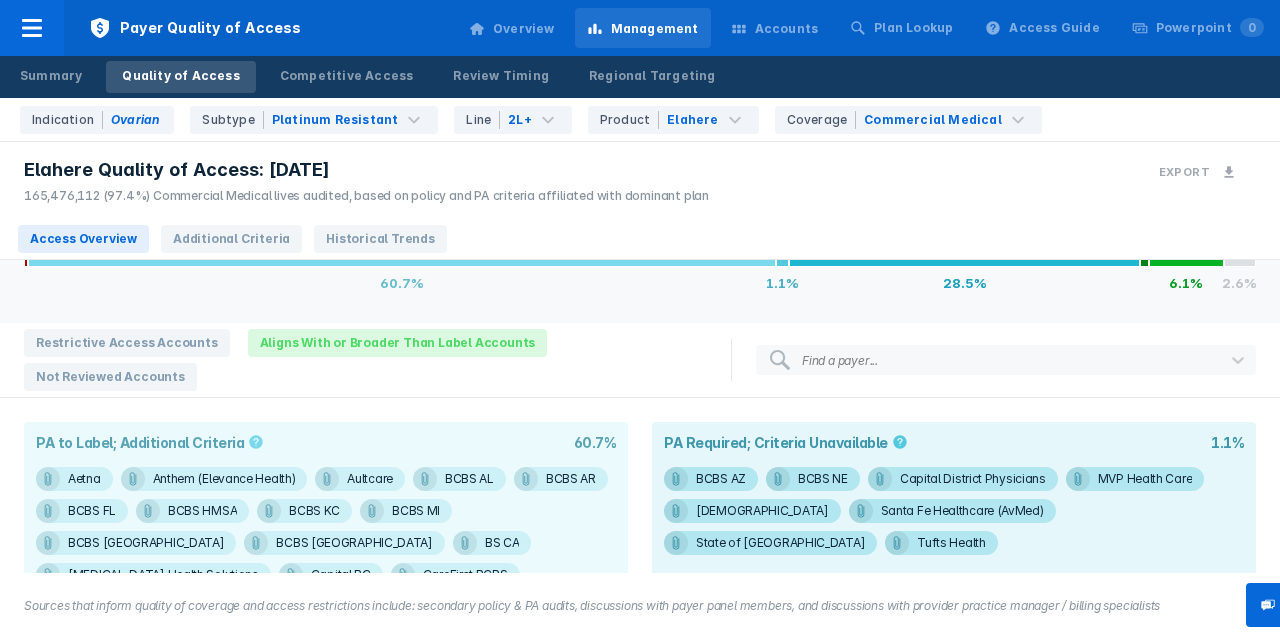 click at bounding box center (1046, 360) 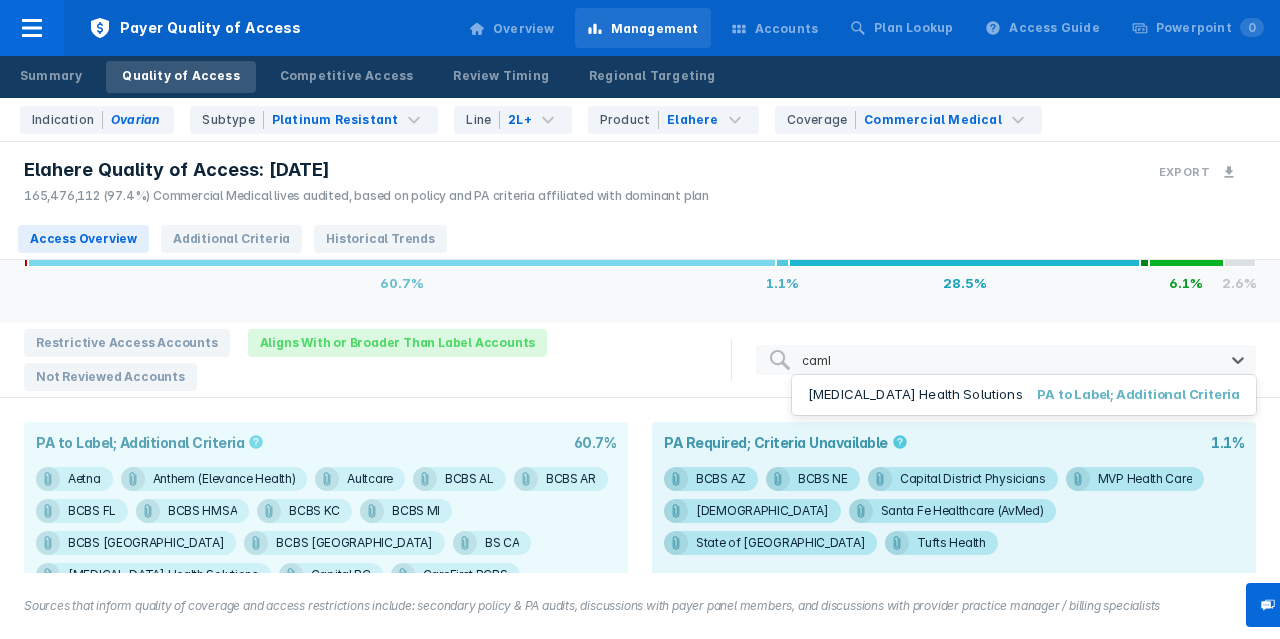 type on "[MEDICAL_DATA]" 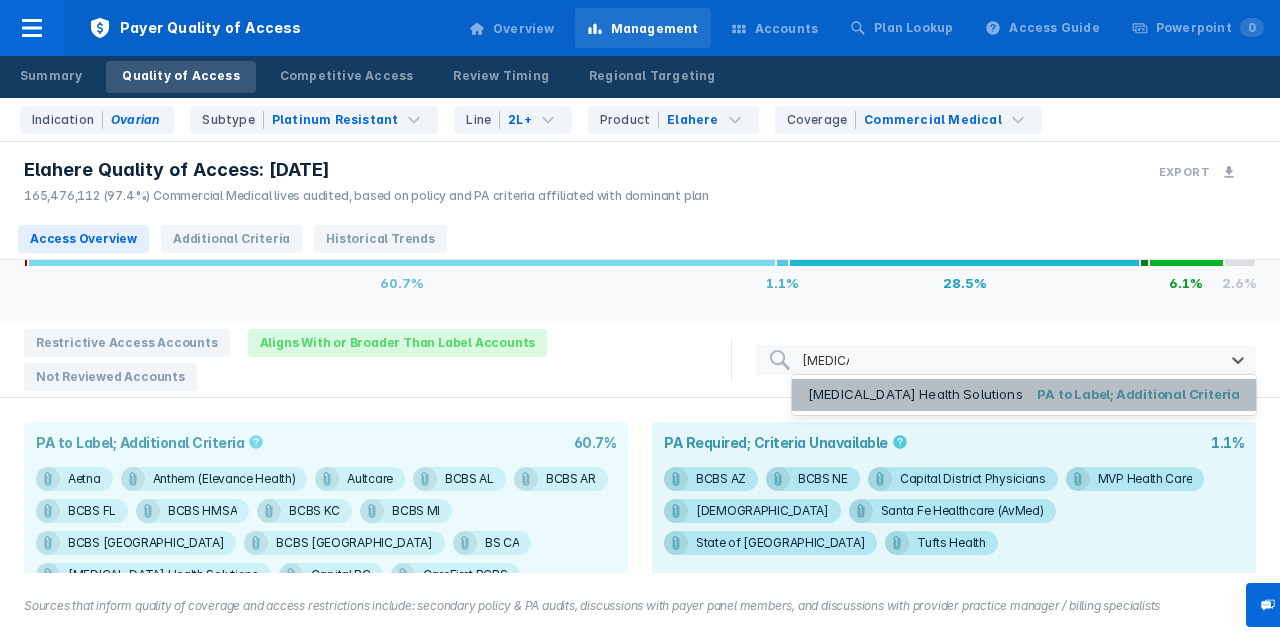 click on "[MEDICAL_DATA] Health Solutions PA to Label; Additional Criteria" at bounding box center [1024, 395] 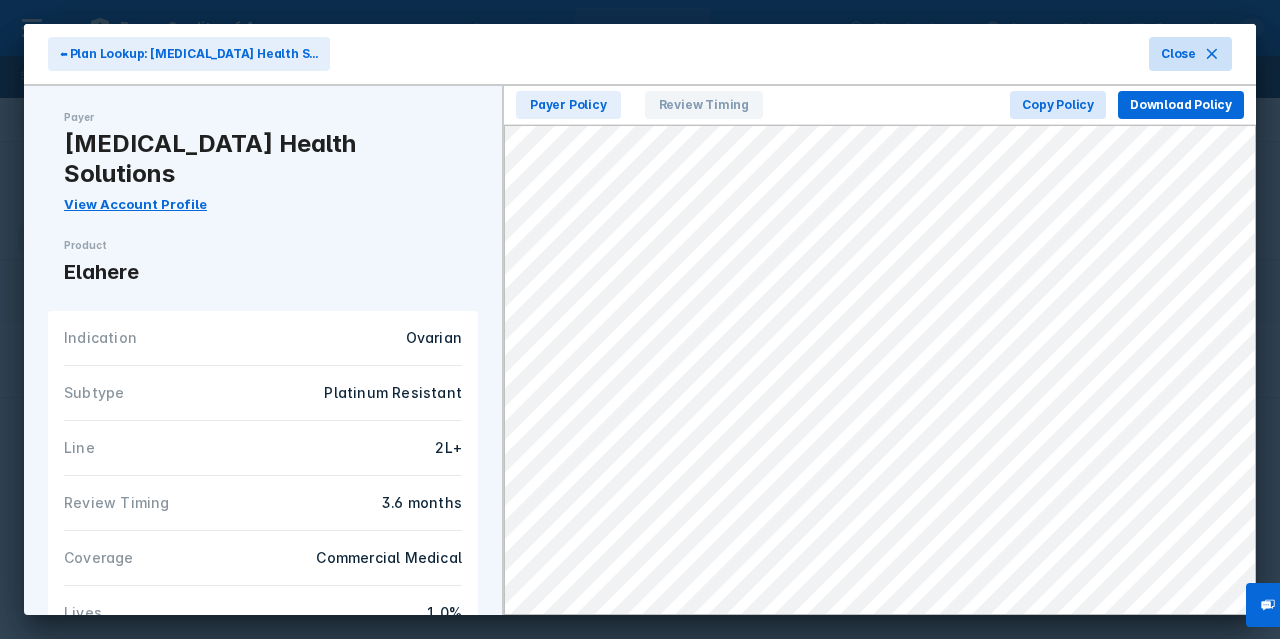 click on "Close" at bounding box center [1178, 54] 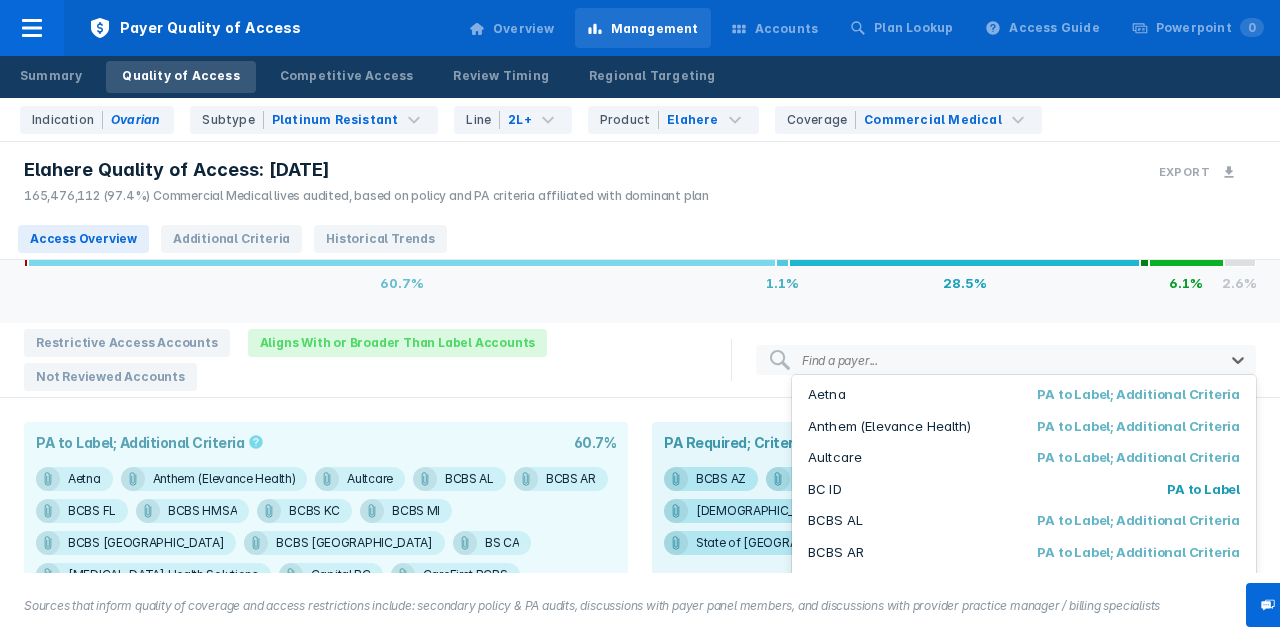 click at bounding box center [1046, 360] 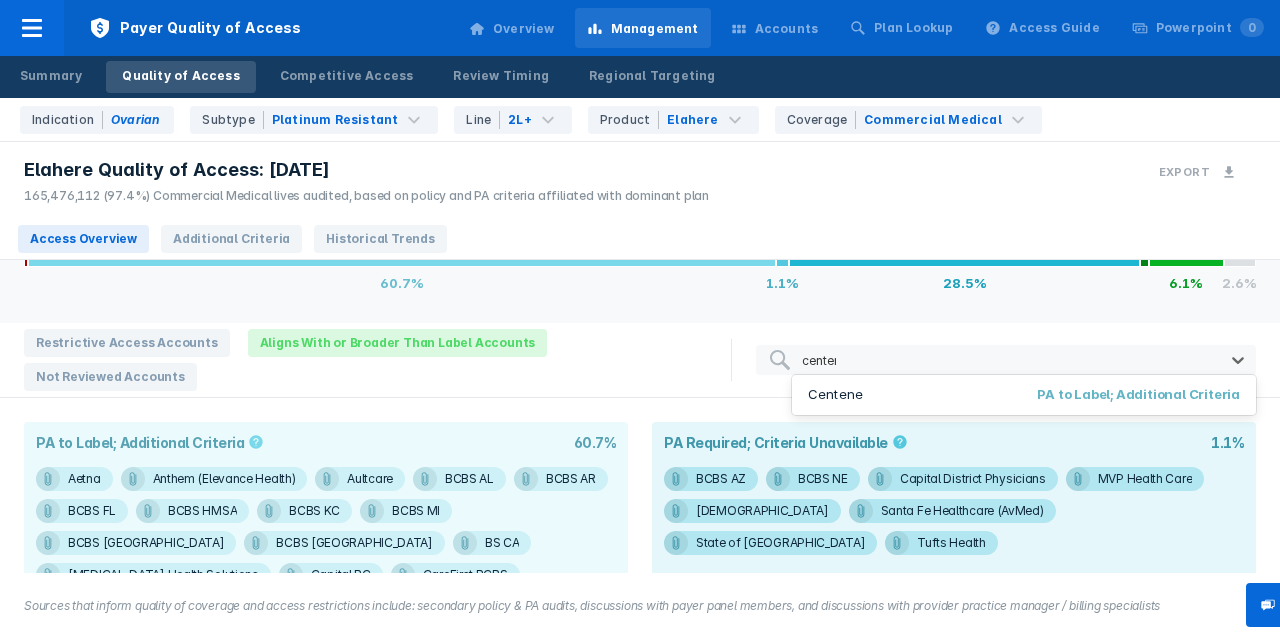 type on "centene" 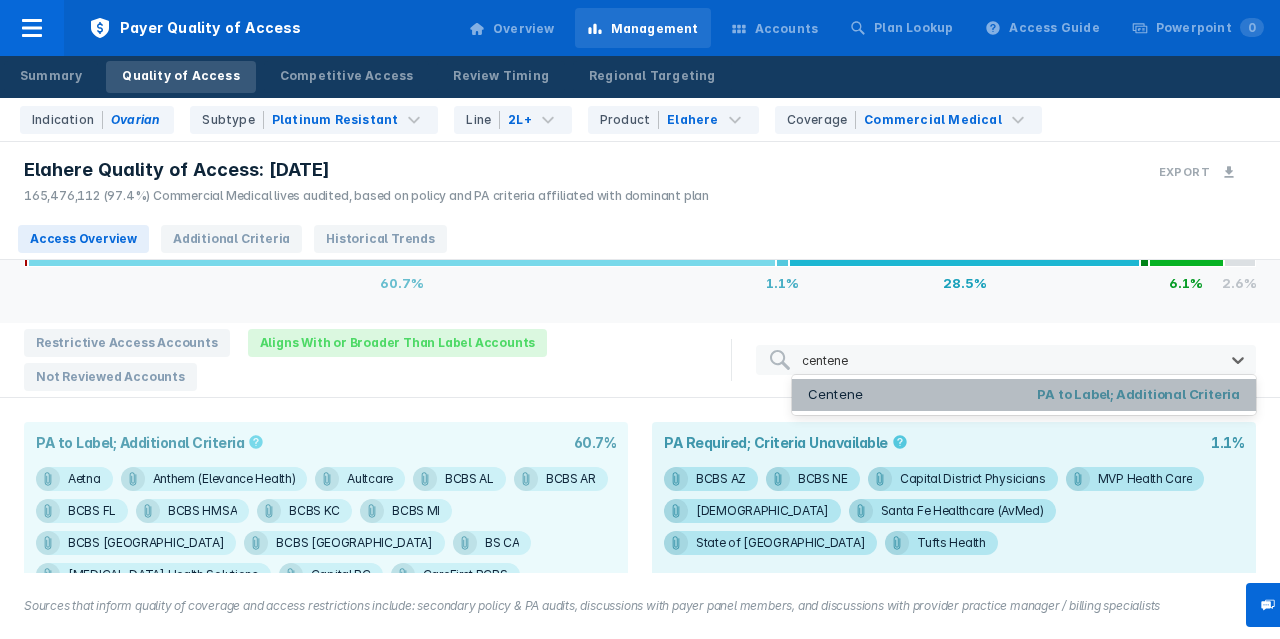 click on "Centene PA to Label; Additional Criteria" at bounding box center (1024, 395) 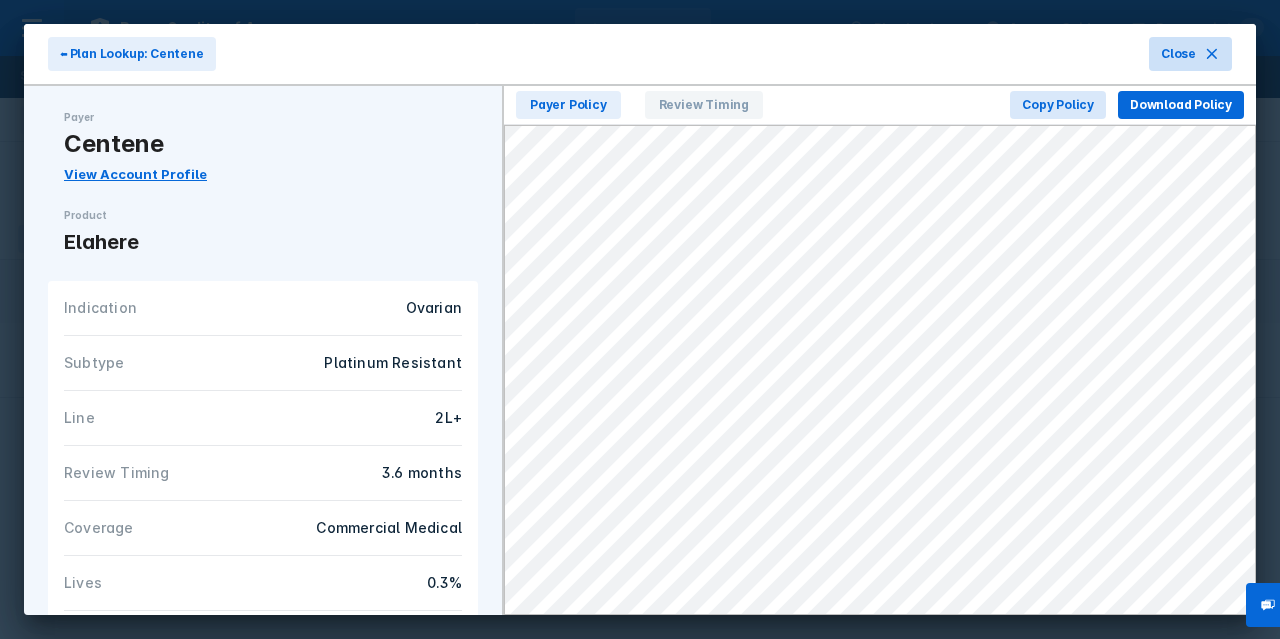 click on "Close" at bounding box center [1178, 54] 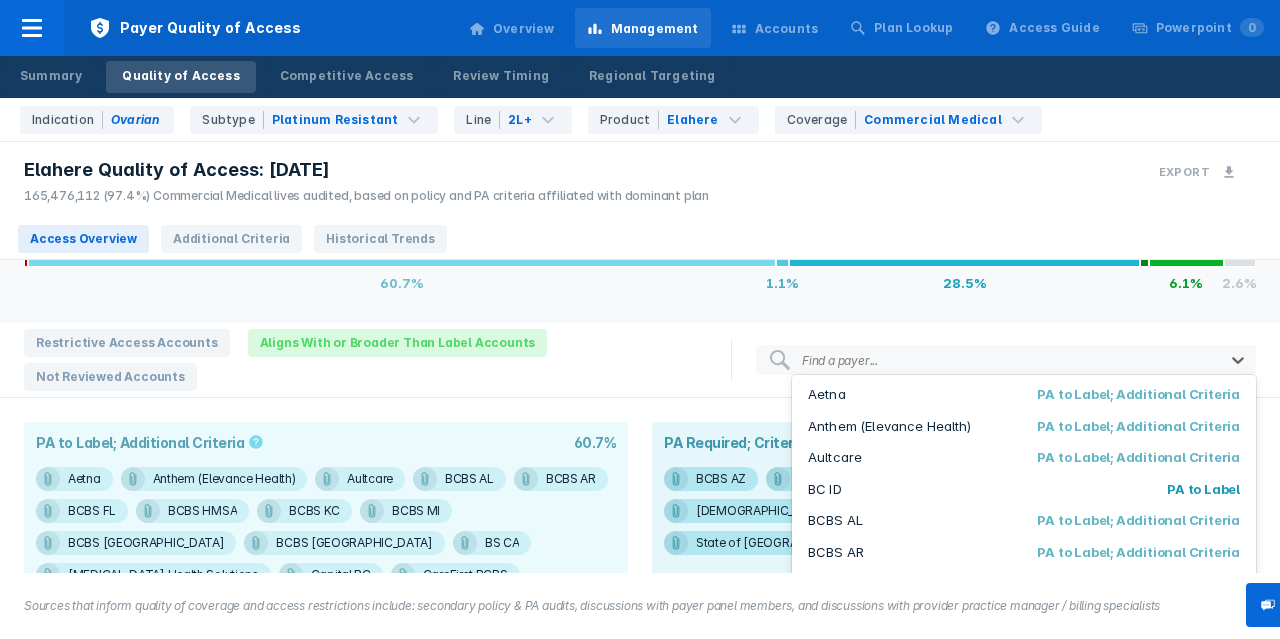 click on "Find a payer..." at bounding box center (840, 360) 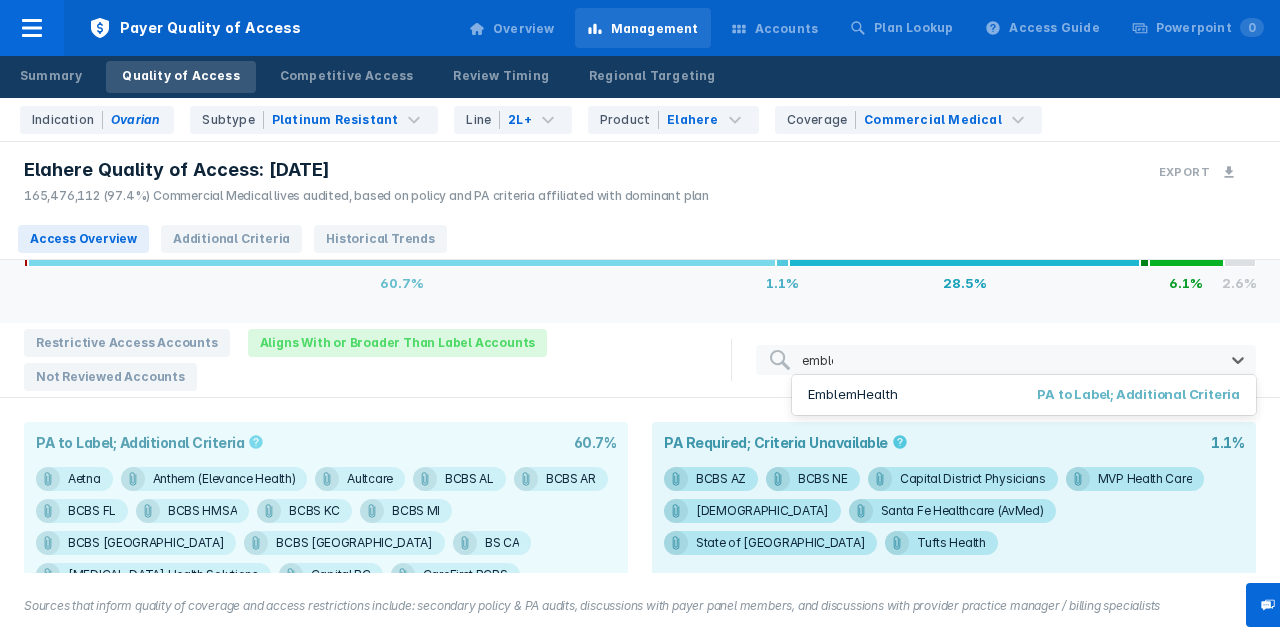 type on "emblem" 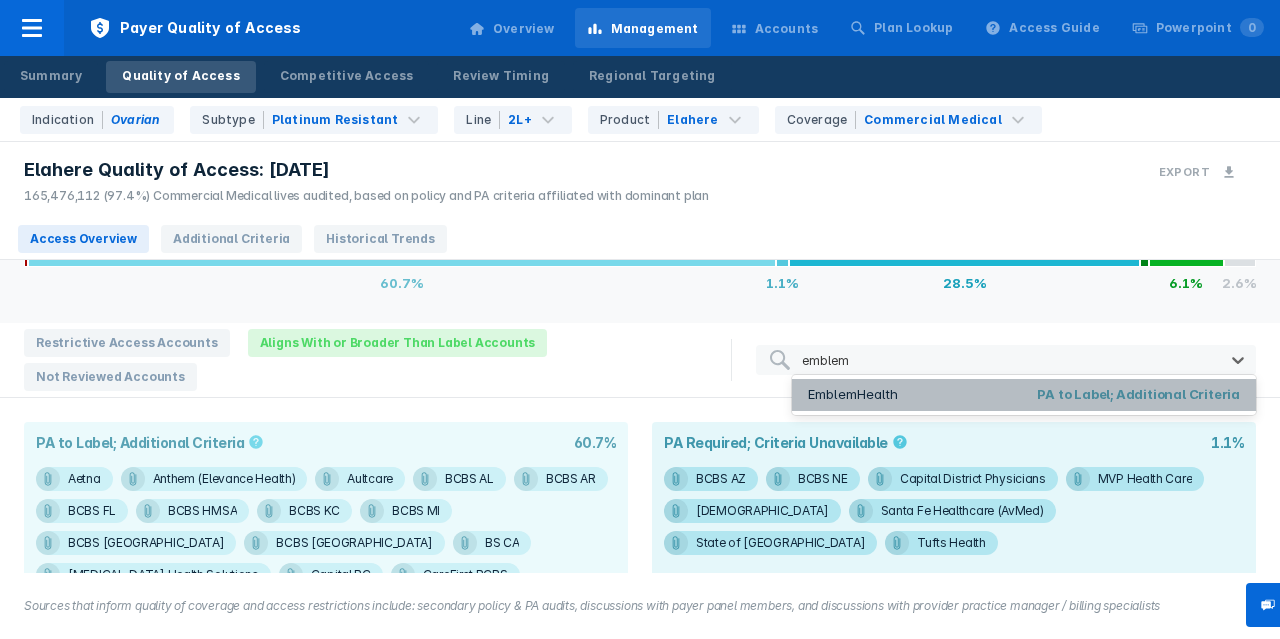 click on "EmblemHealth" at bounding box center (853, 395) 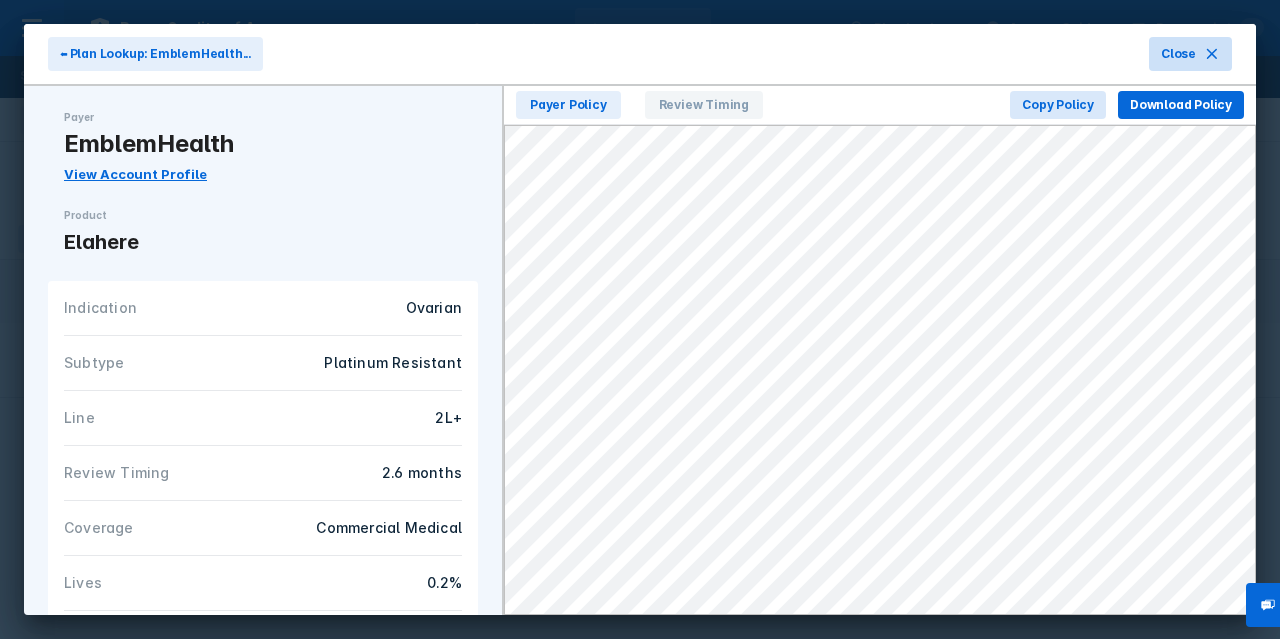 click on "Close" at bounding box center [1190, 54] 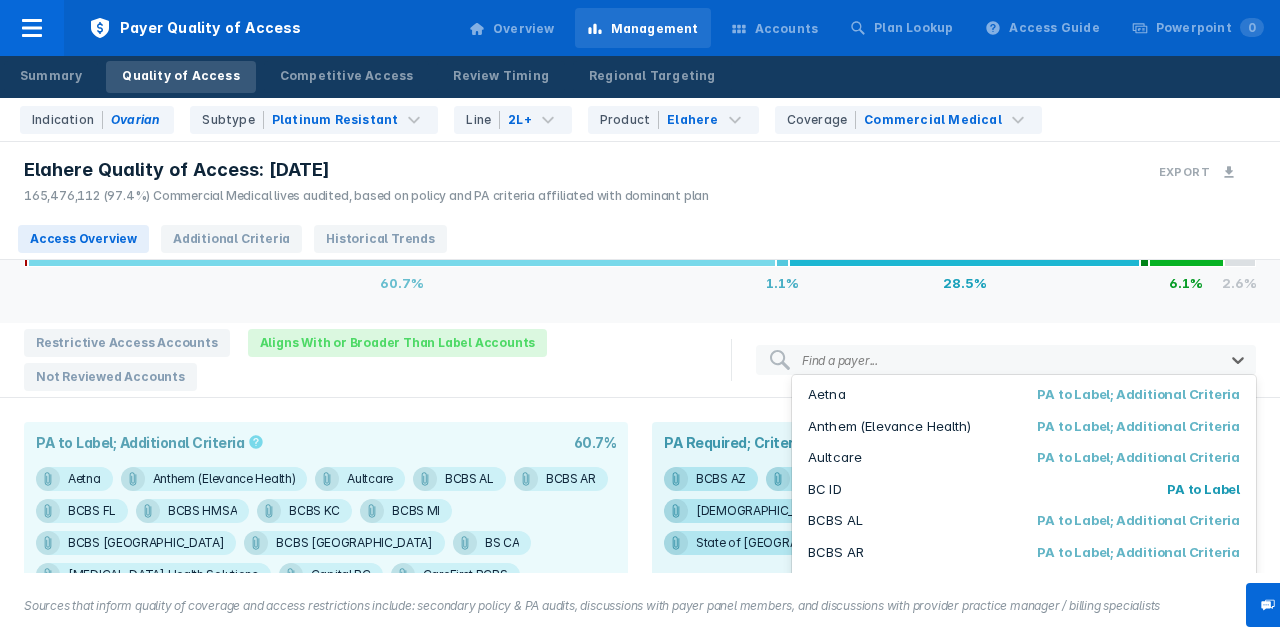 click at bounding box center (1046, 360) 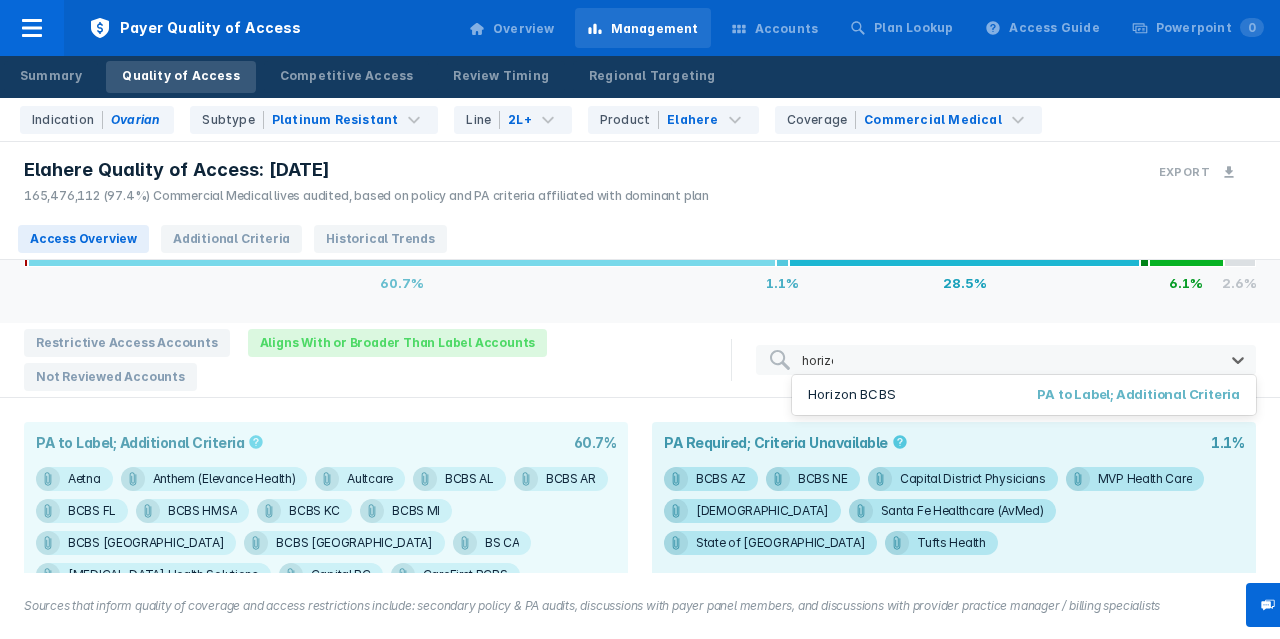 type on "horizon" 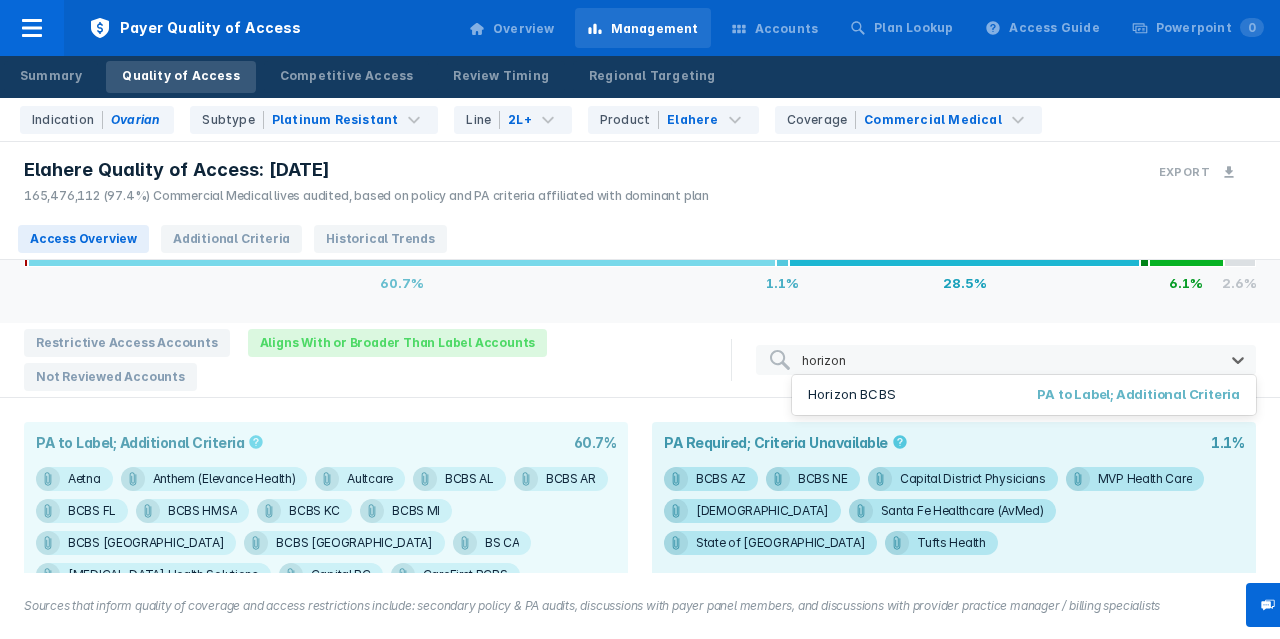 click on "Horizon BCBS PA to Label; Additional Criteria" at bounding box center (1024, 395) 